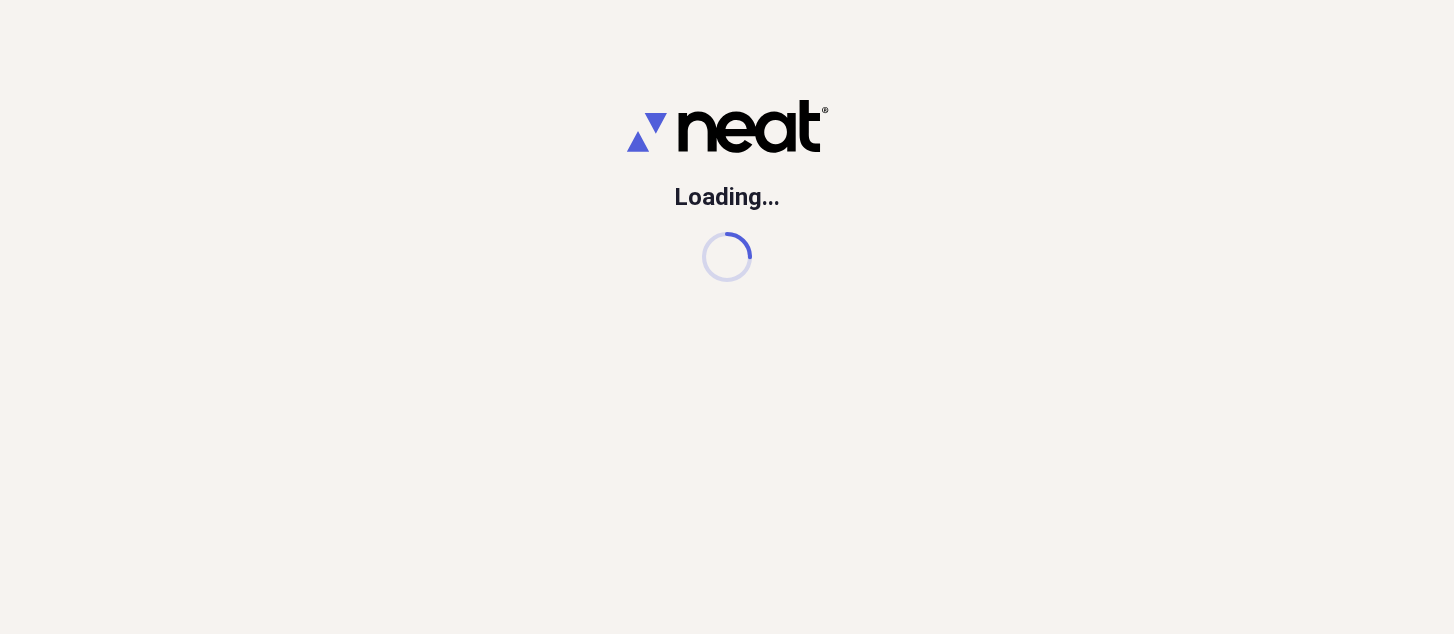 scroll, scrollTop: 0, scrollLeft: 0, axis: both 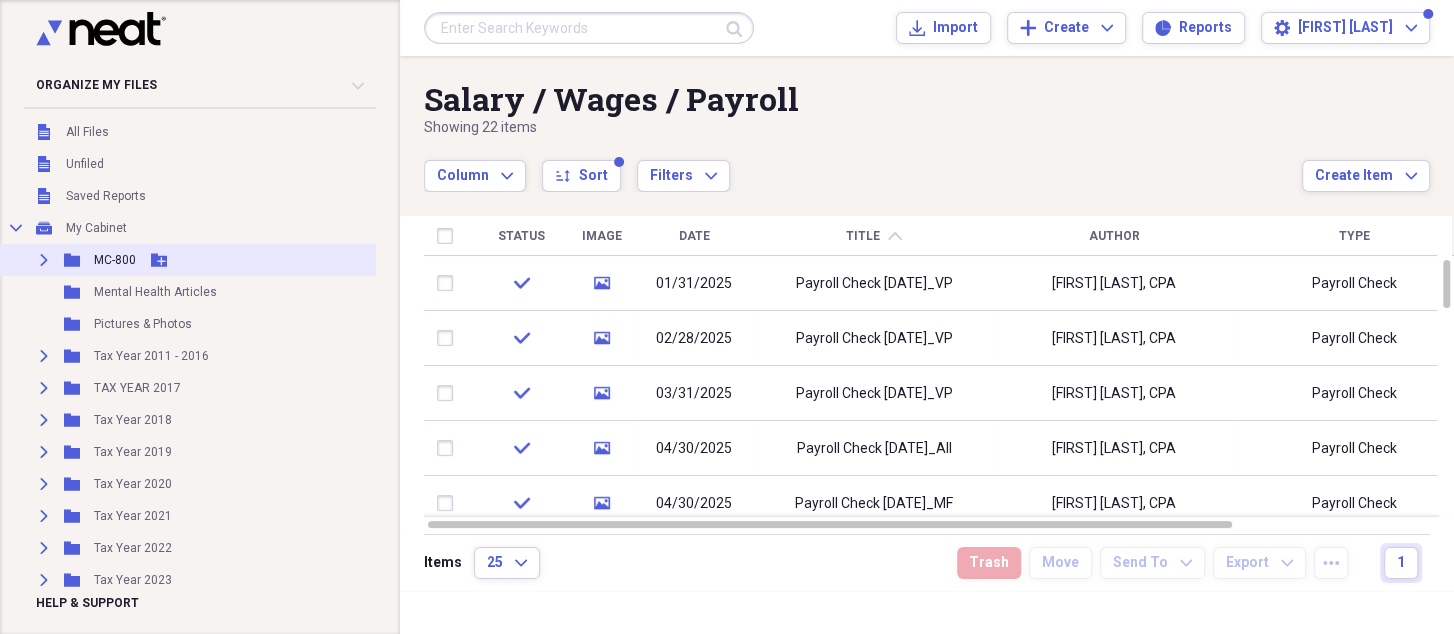 click 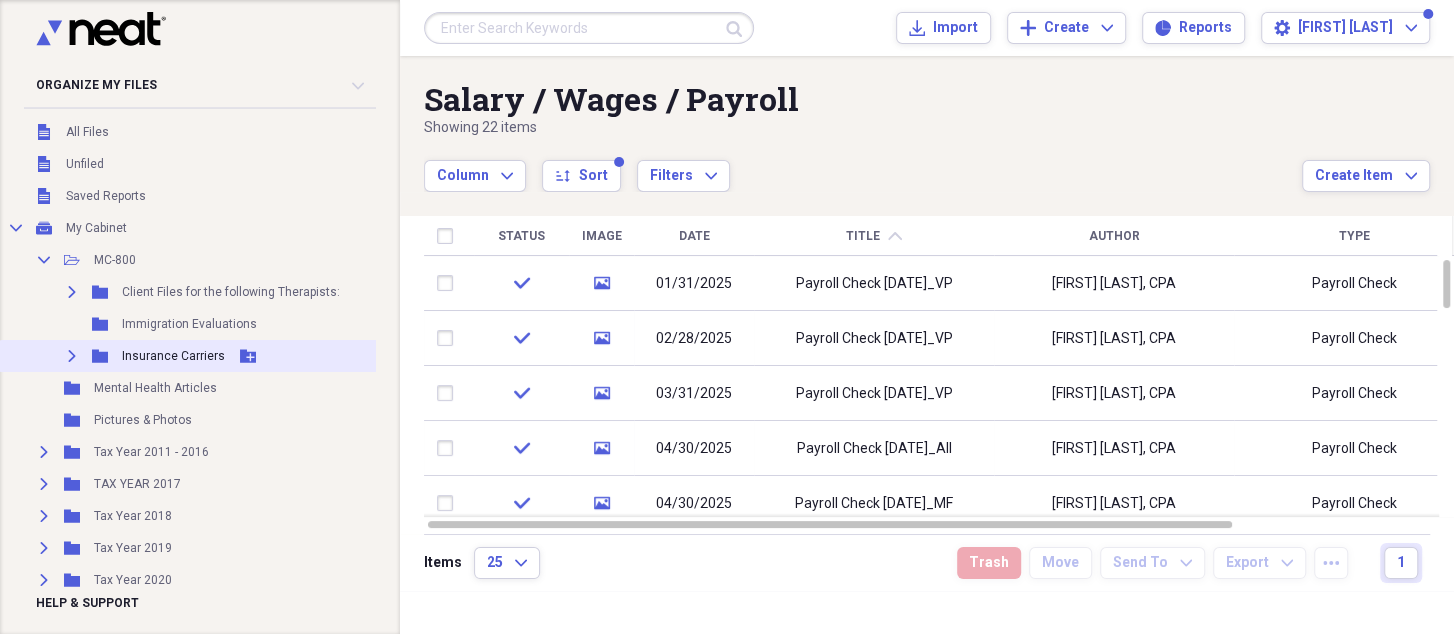 click on "Expand" 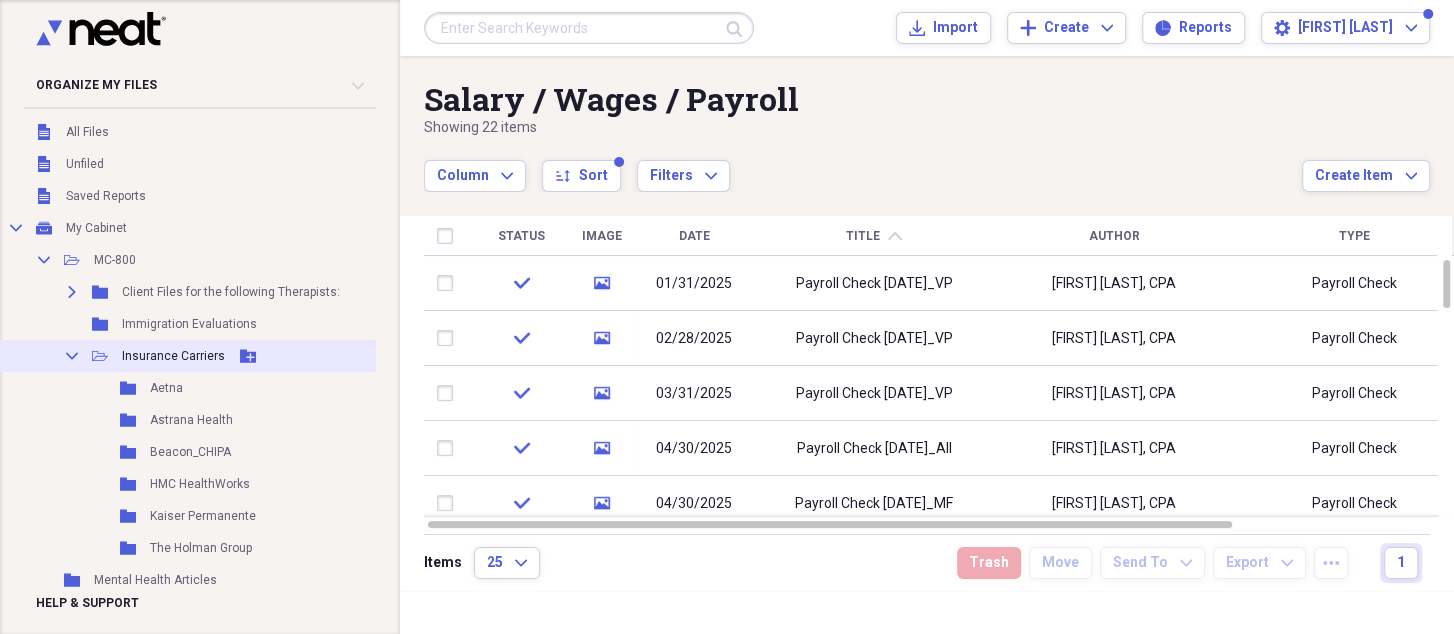click on "Insurance Carriers" at bounding box center (173, 356) 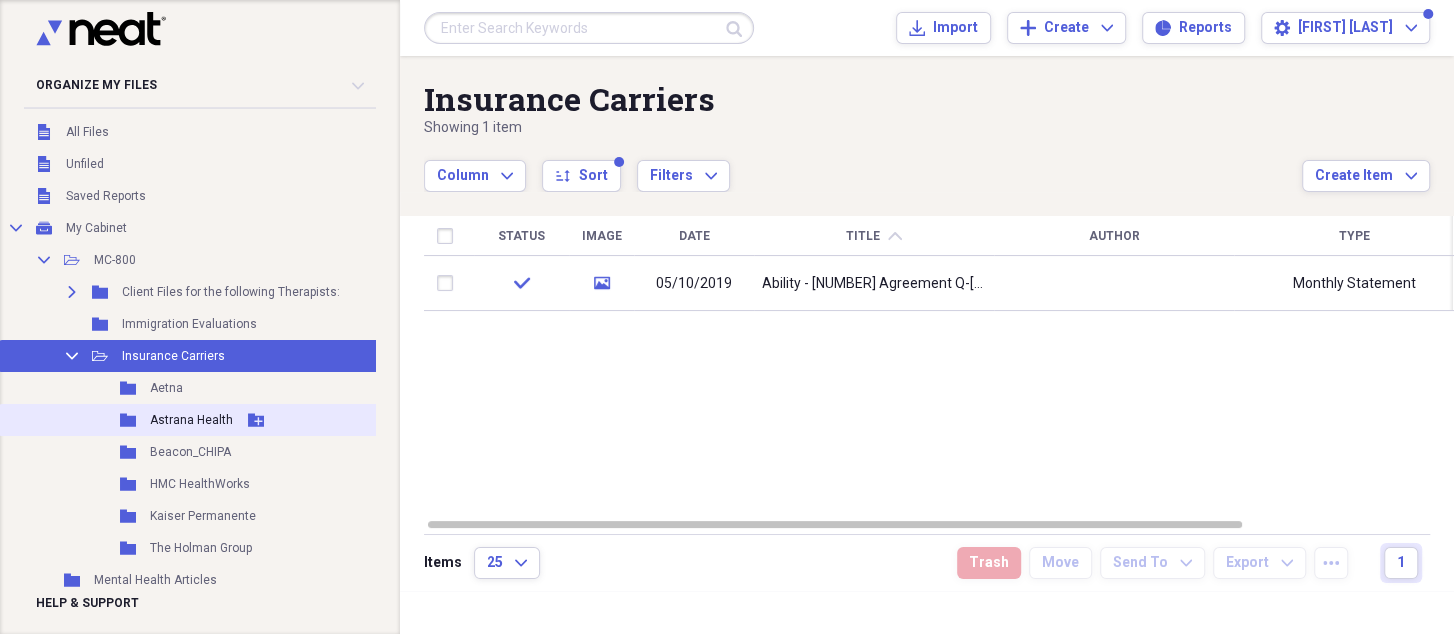 click on "Astrana Health" at bounding box center [191, 420] 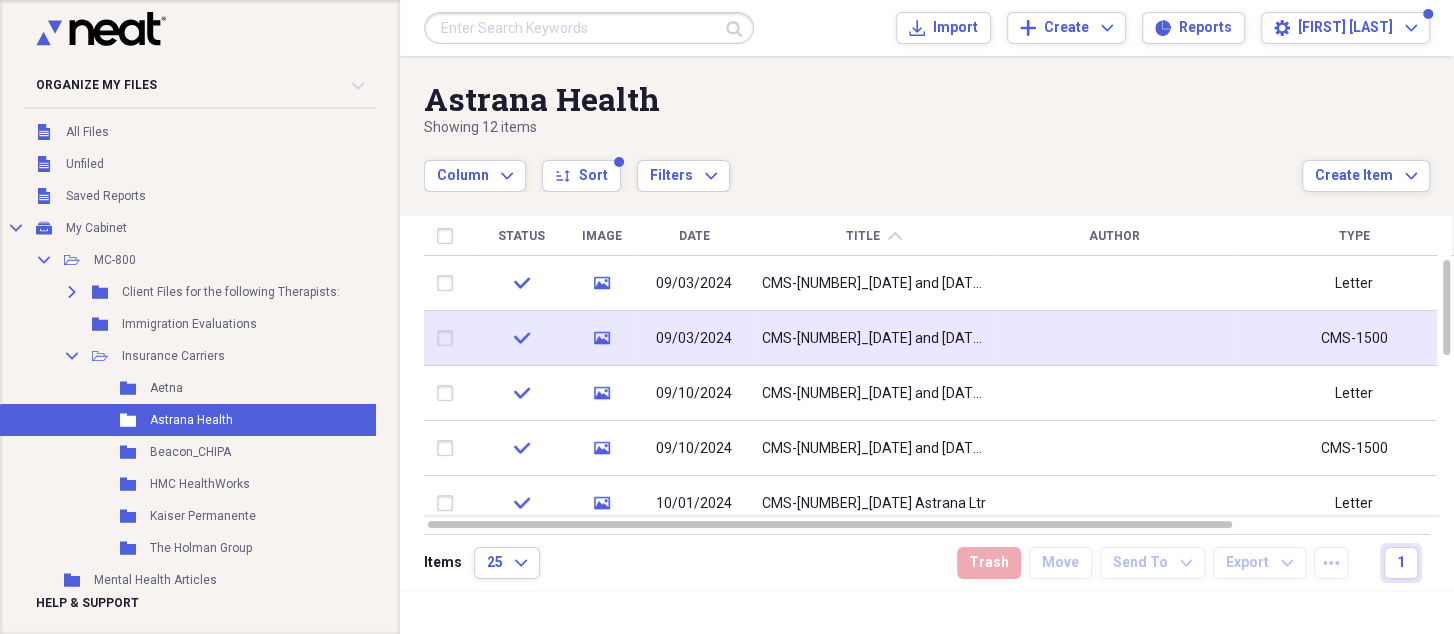 click on "CMS-[NUMBER]_[DATE] and [DATE] Submitted [DATE]_02" at bounding box center [874, 339] 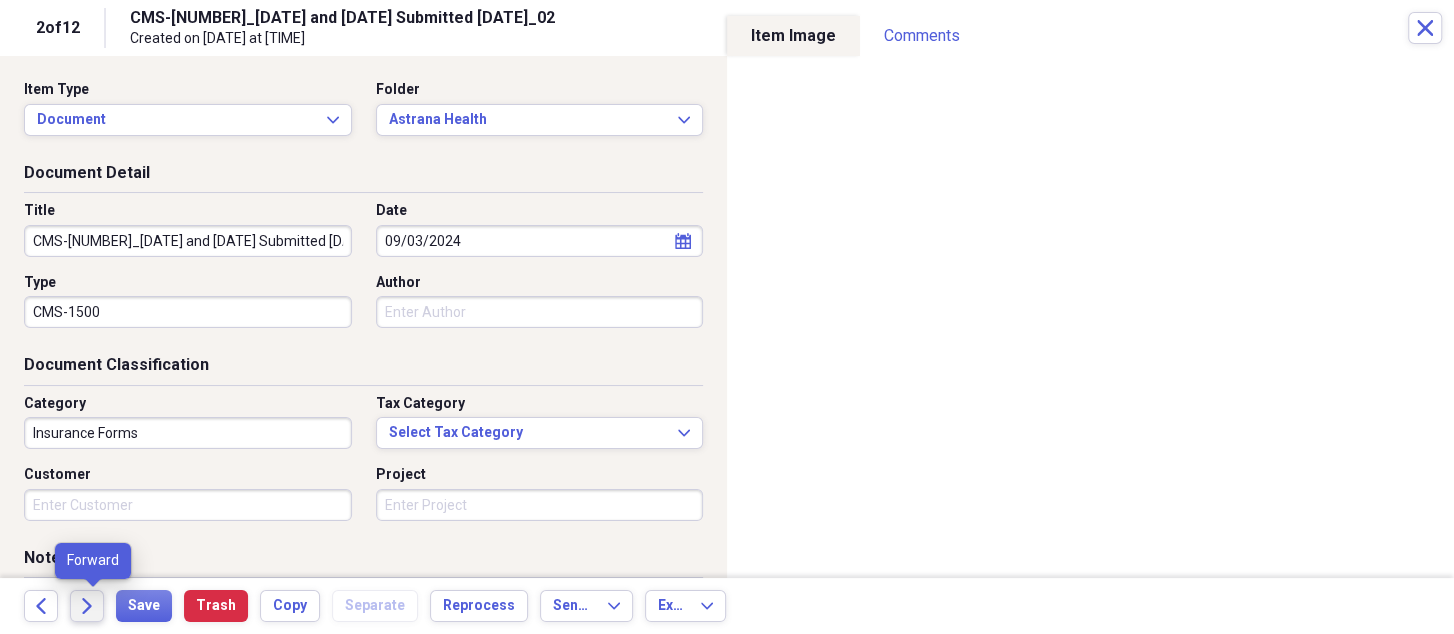 click on "Forward" 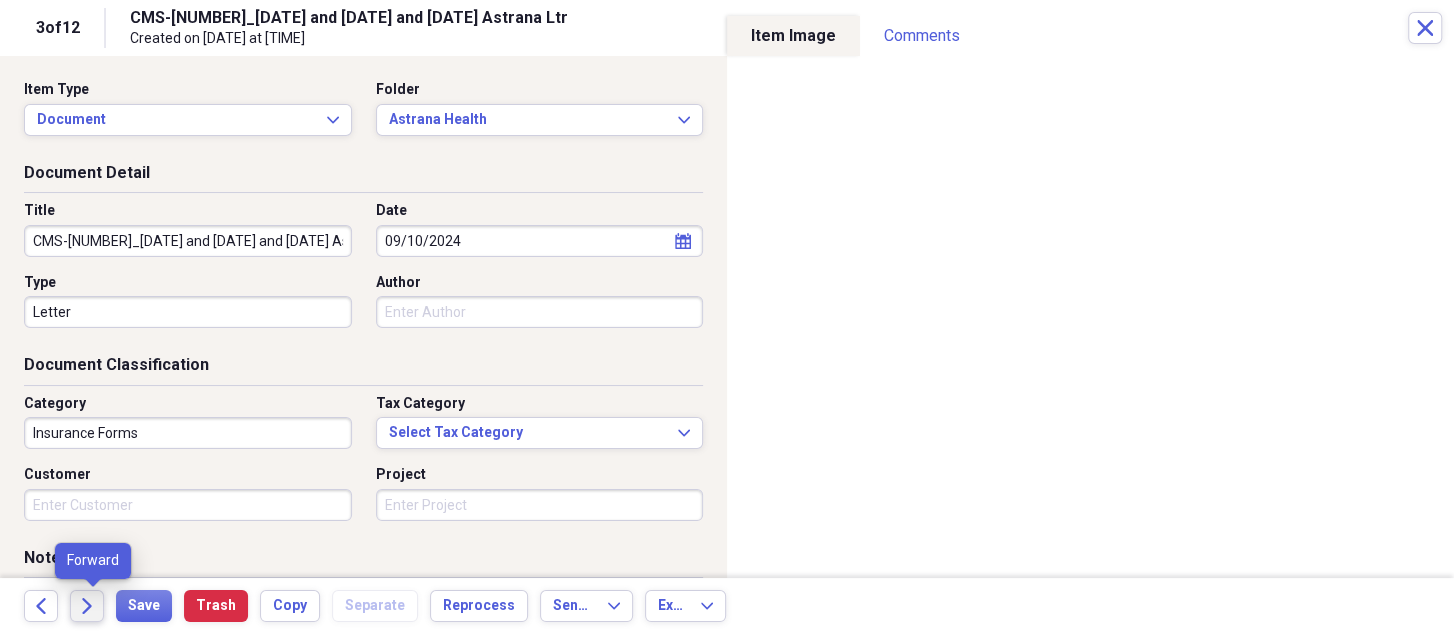 click 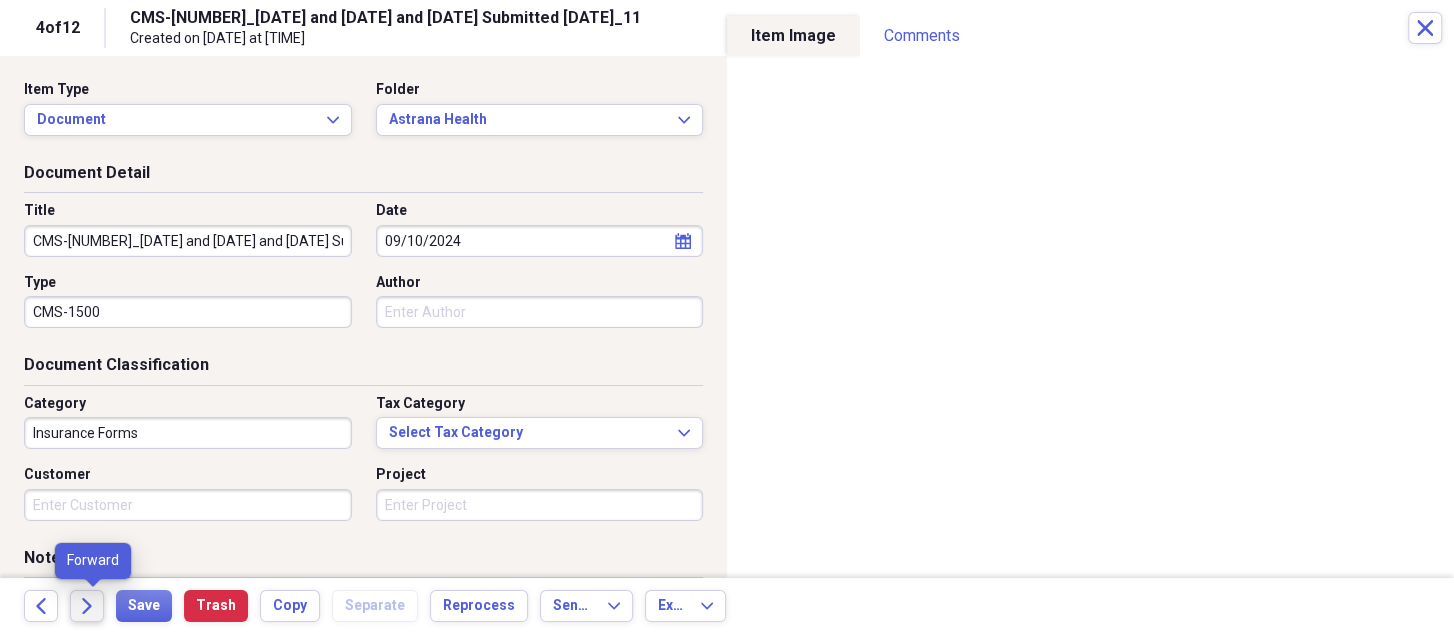 click on "Forward" 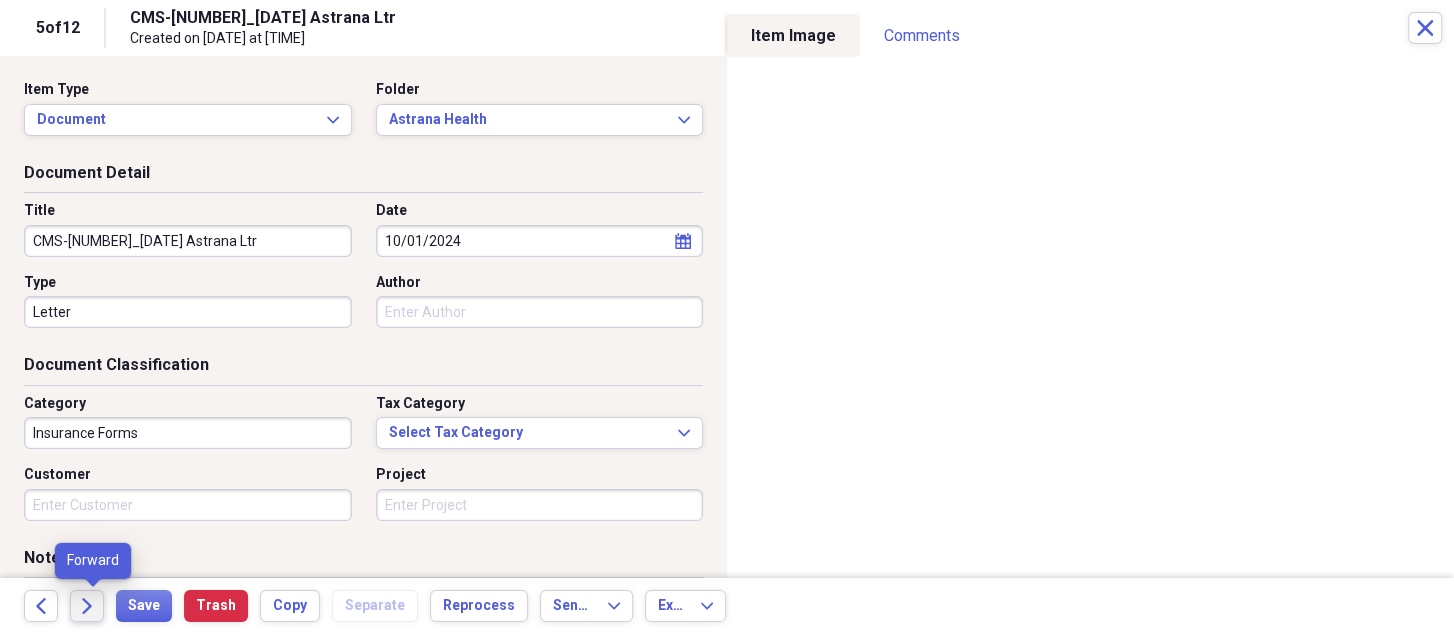 click on "Forward" 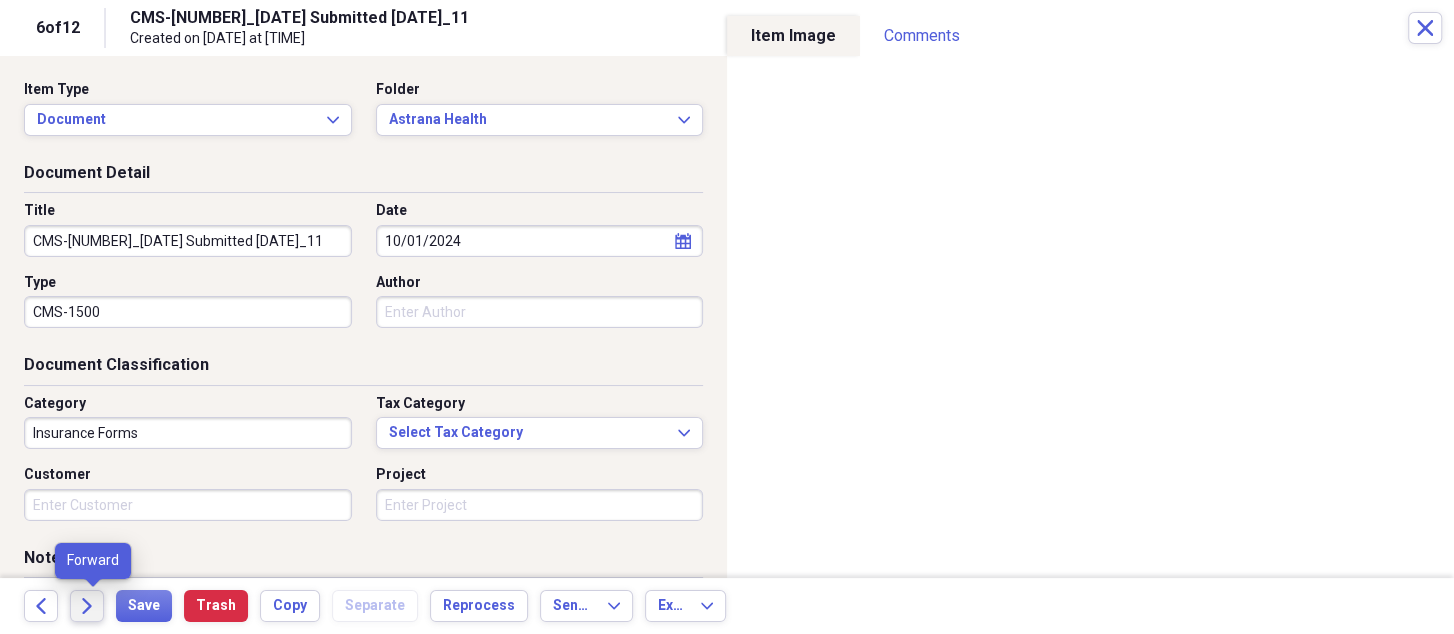 click on "Forward" 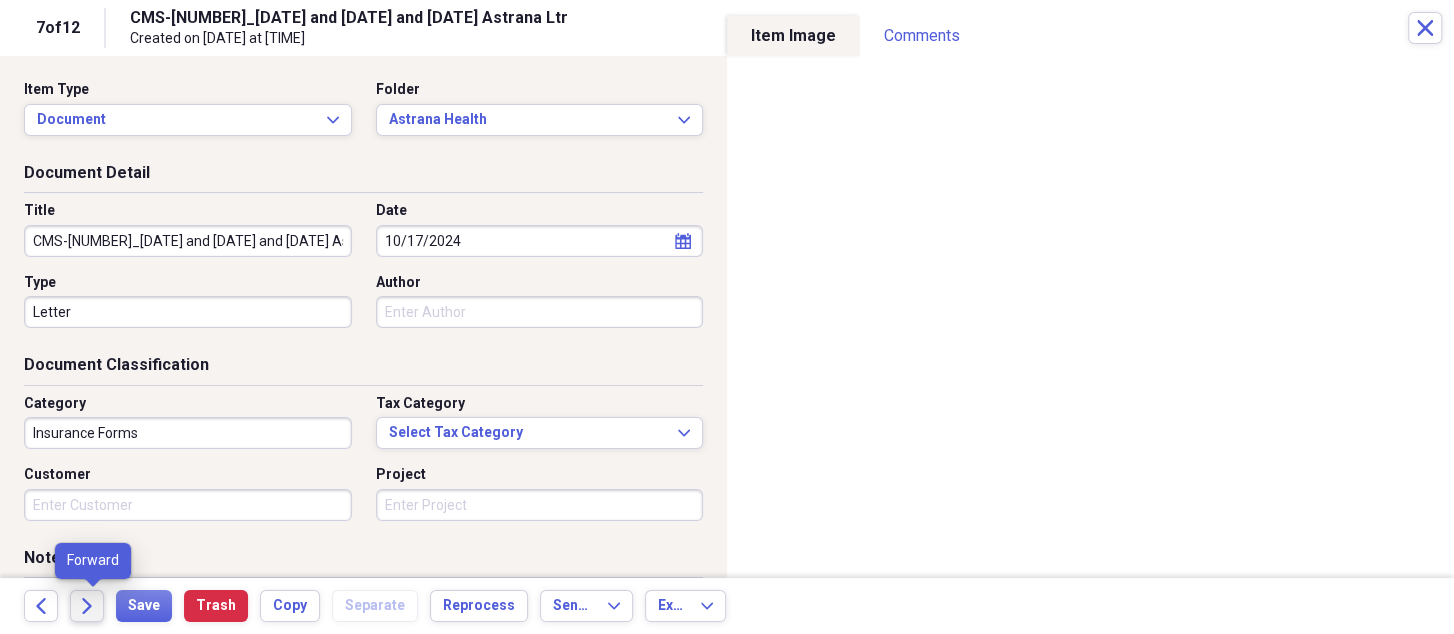 click on "Forward" 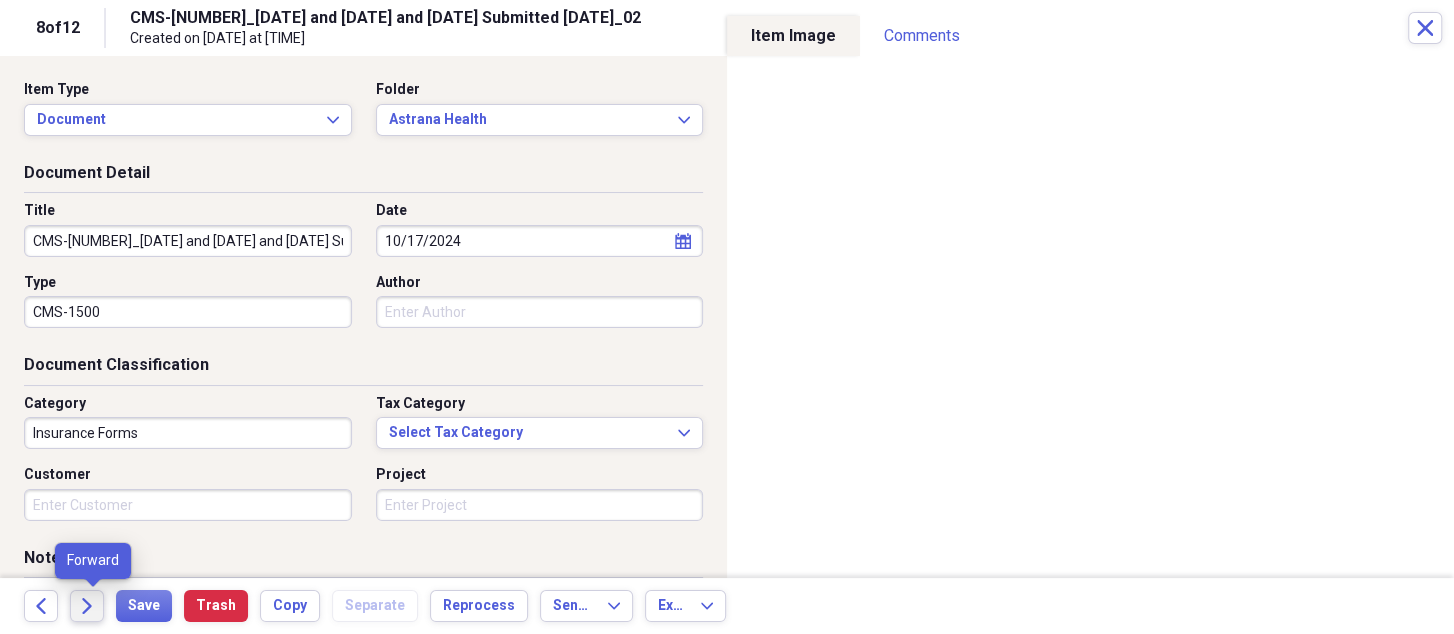 click on "Forward" 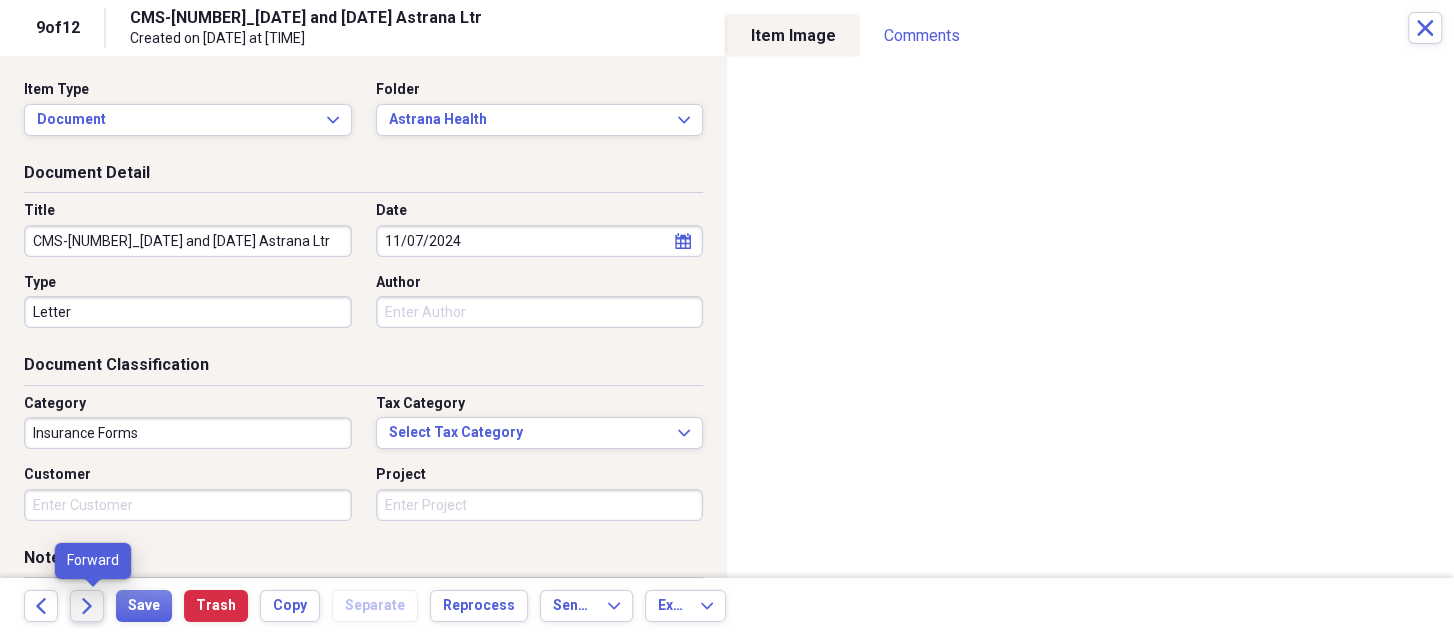 click on "Forward" 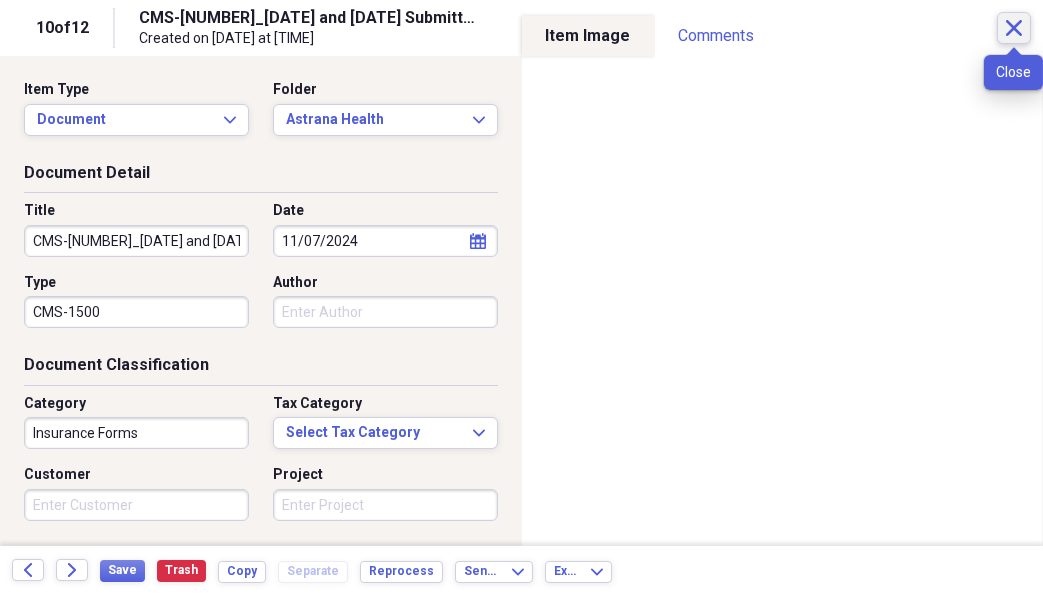 click 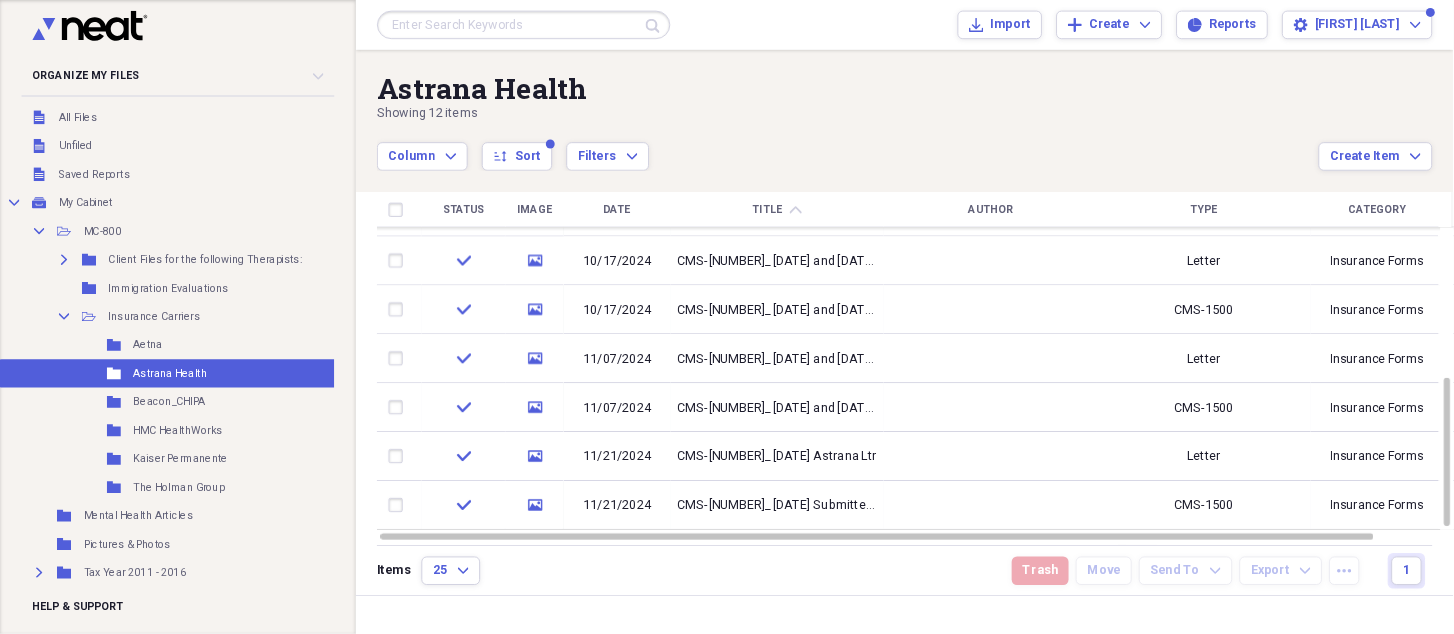 scroll, scrollTop: 33, scrollLeft: 0, axis: vertical 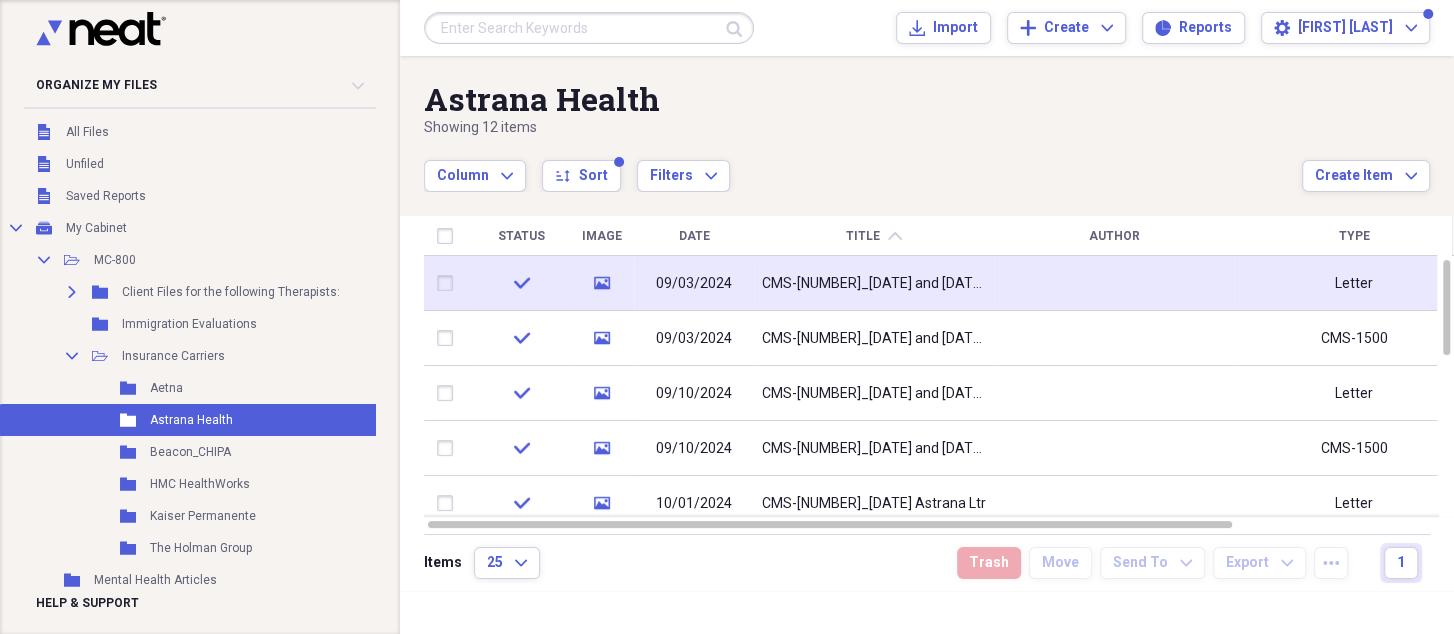 click on "CMS-[NUMBER]_[DATE] and [DATE] Astrana Ltr" at bounding box center (874, 284) 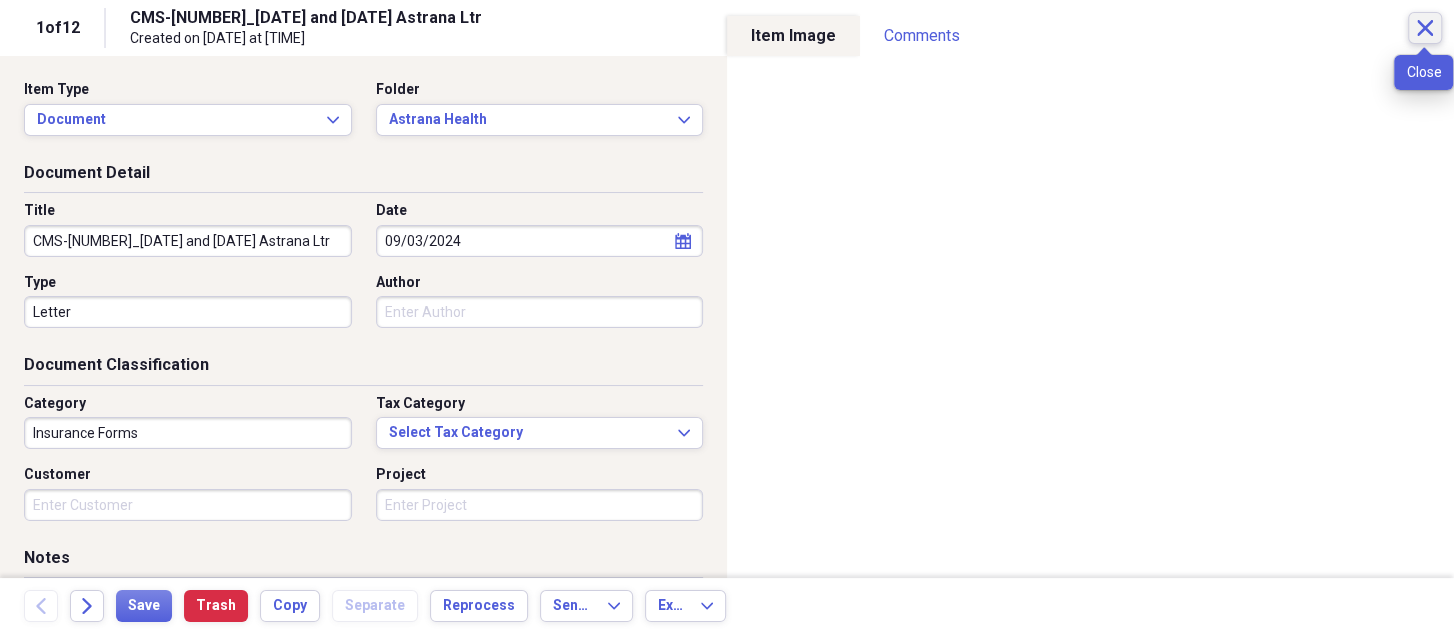 click on "Close" 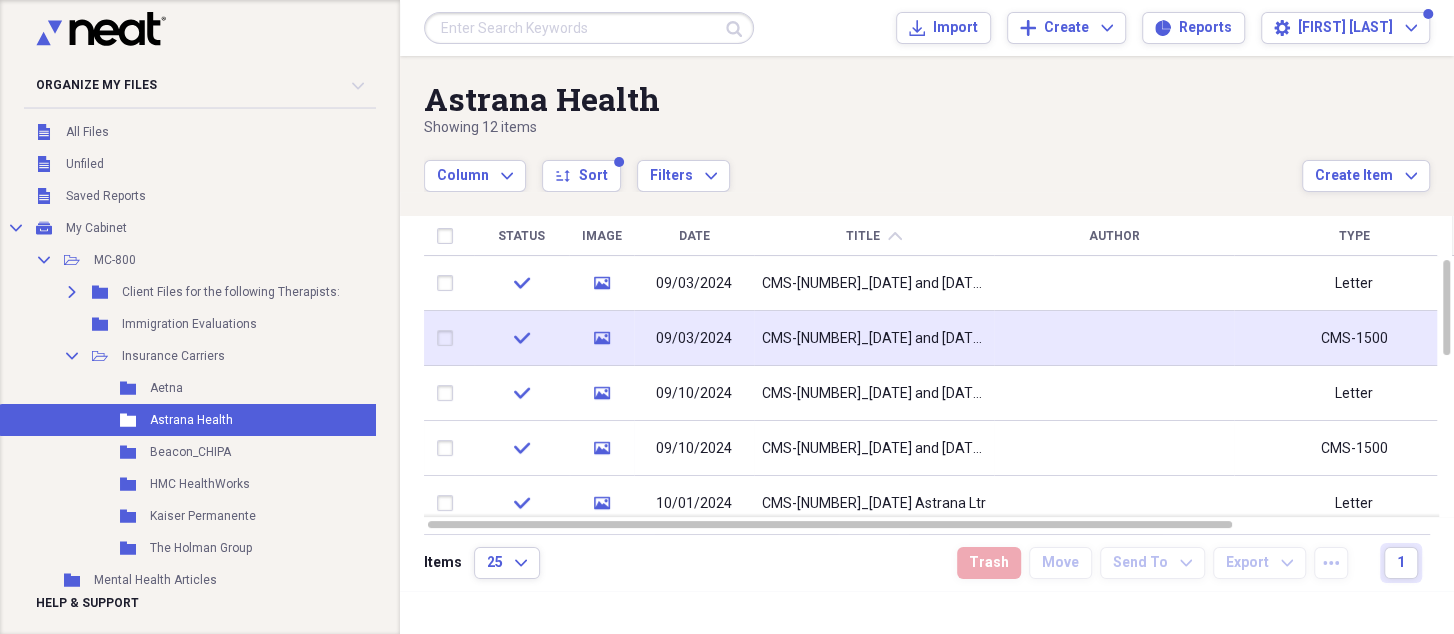 click at bounding box center (449, 338) 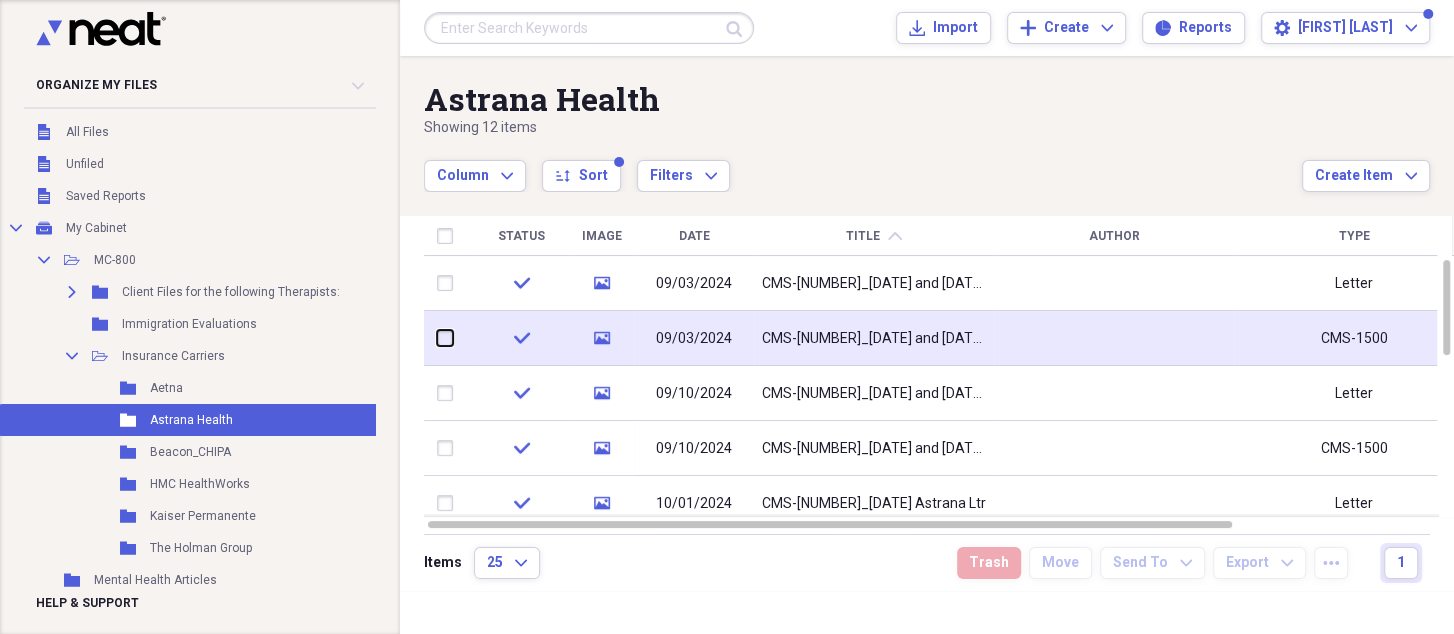 click at bounding box center [437, 338] 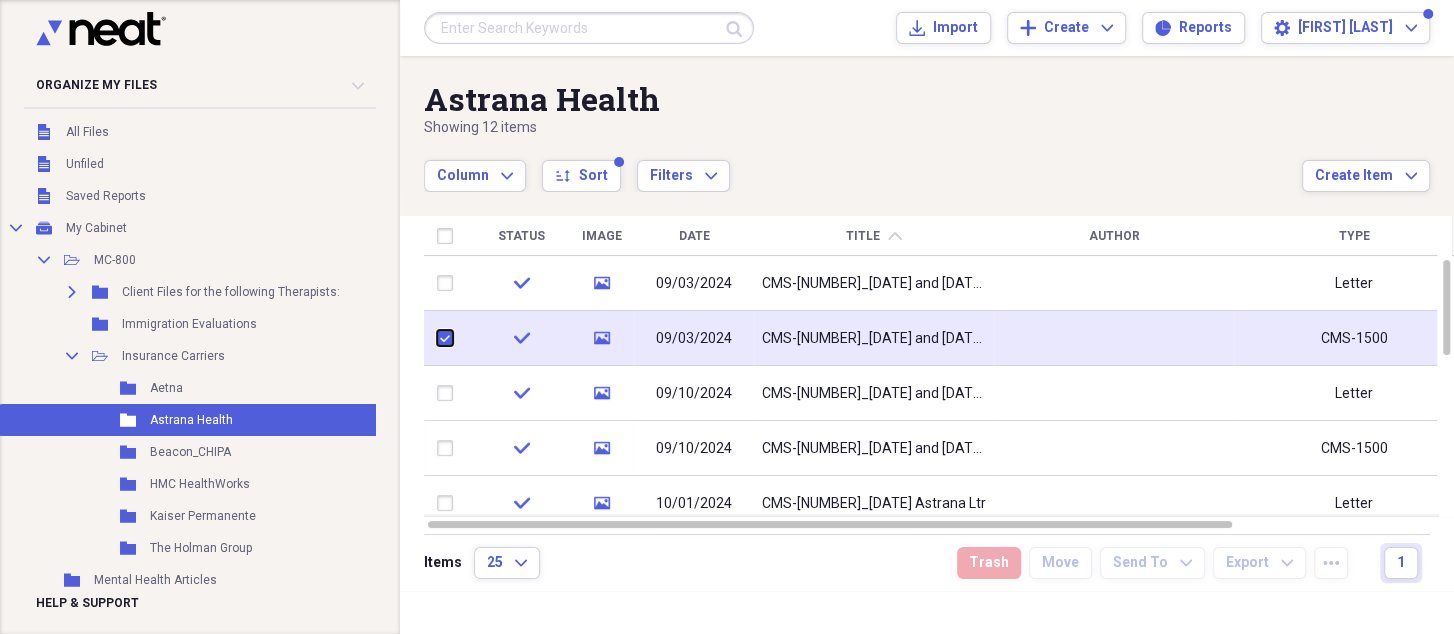 checkbox on "true" 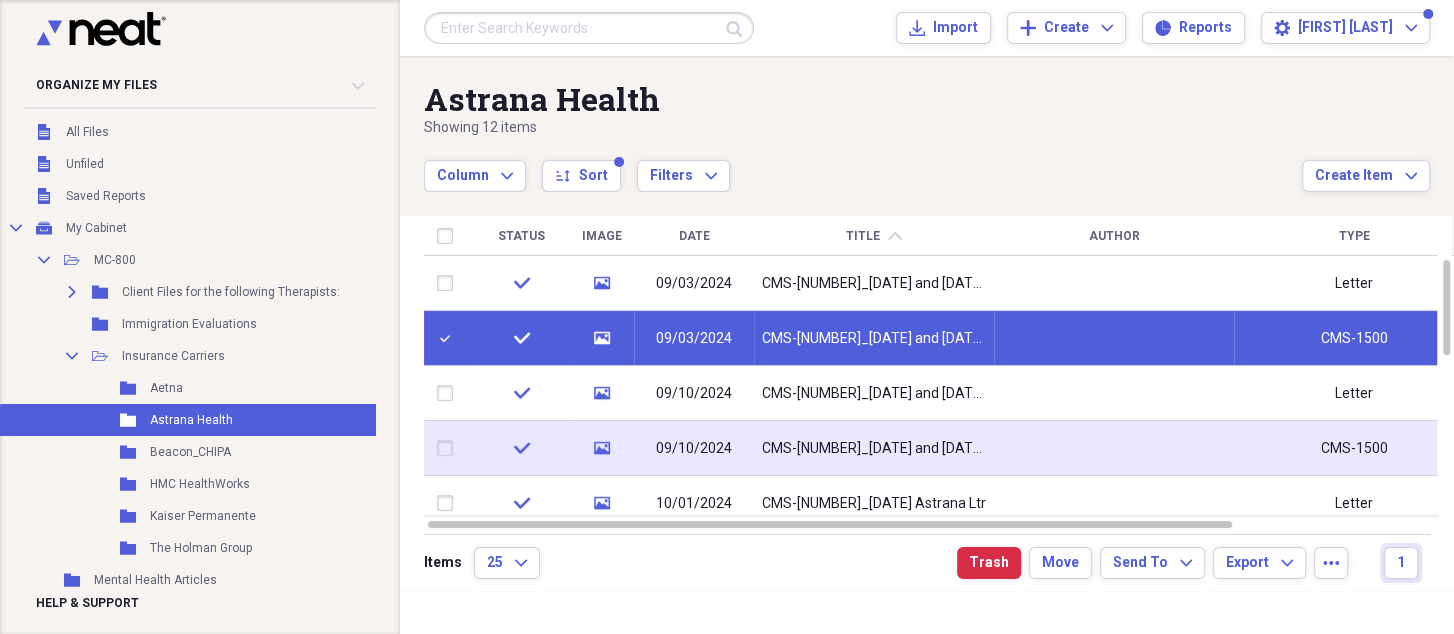 click at bounding box center [449, 448] 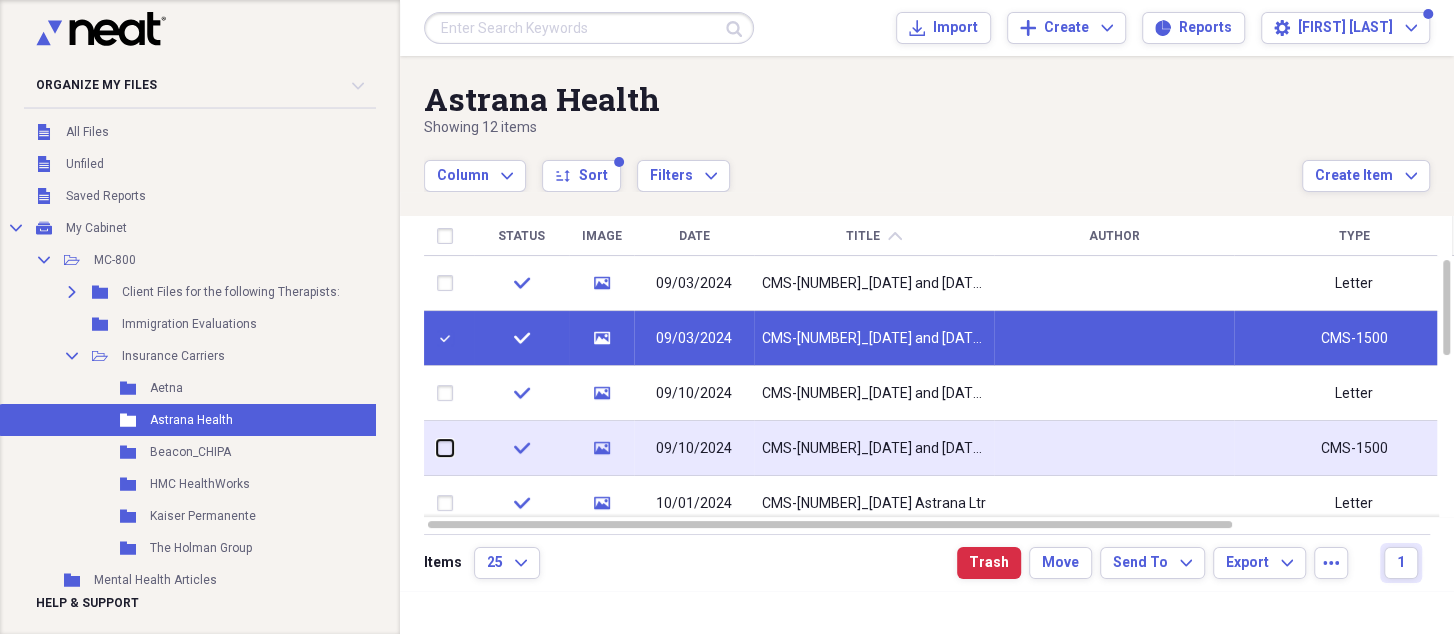 click at bounding box center (437, 448) 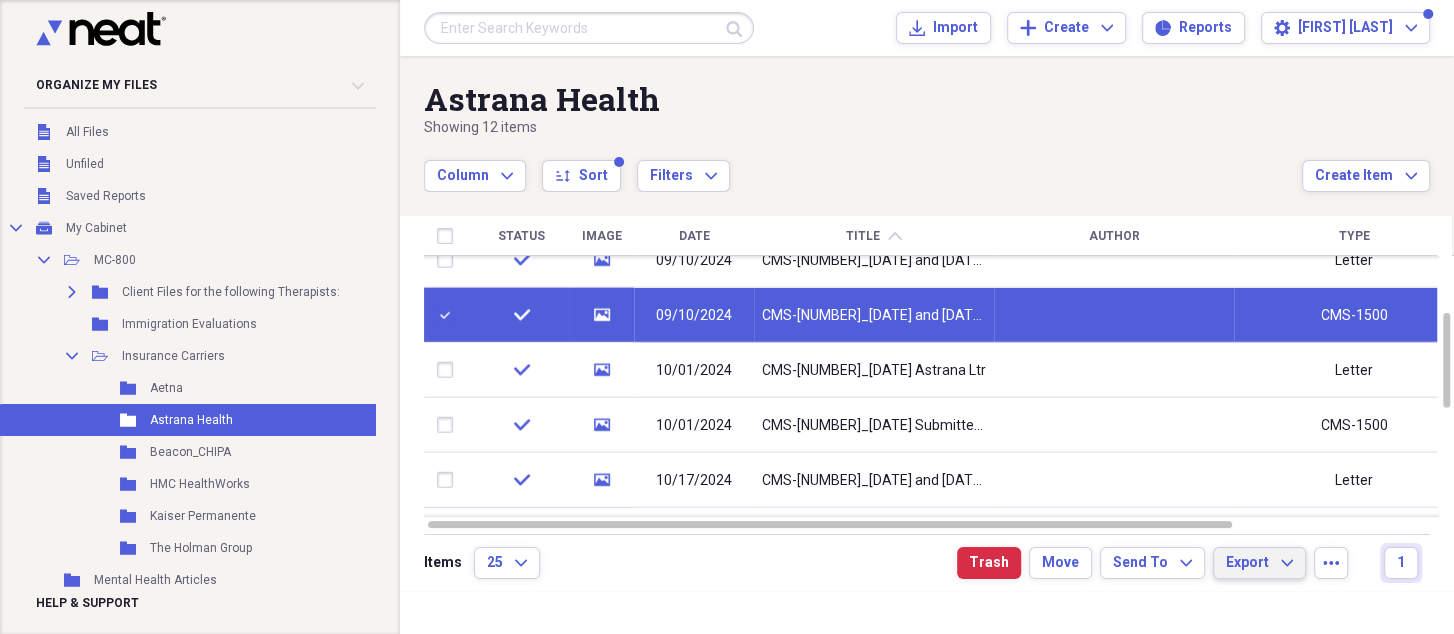 click on "Expand" 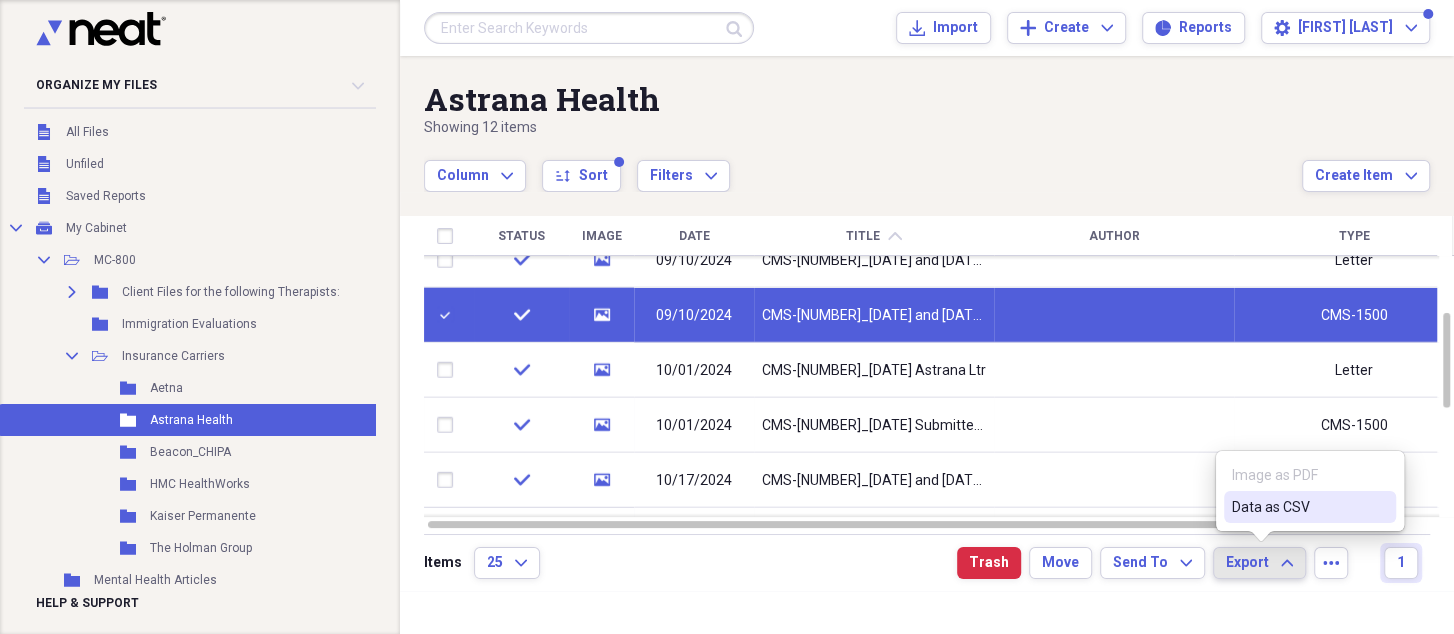 click 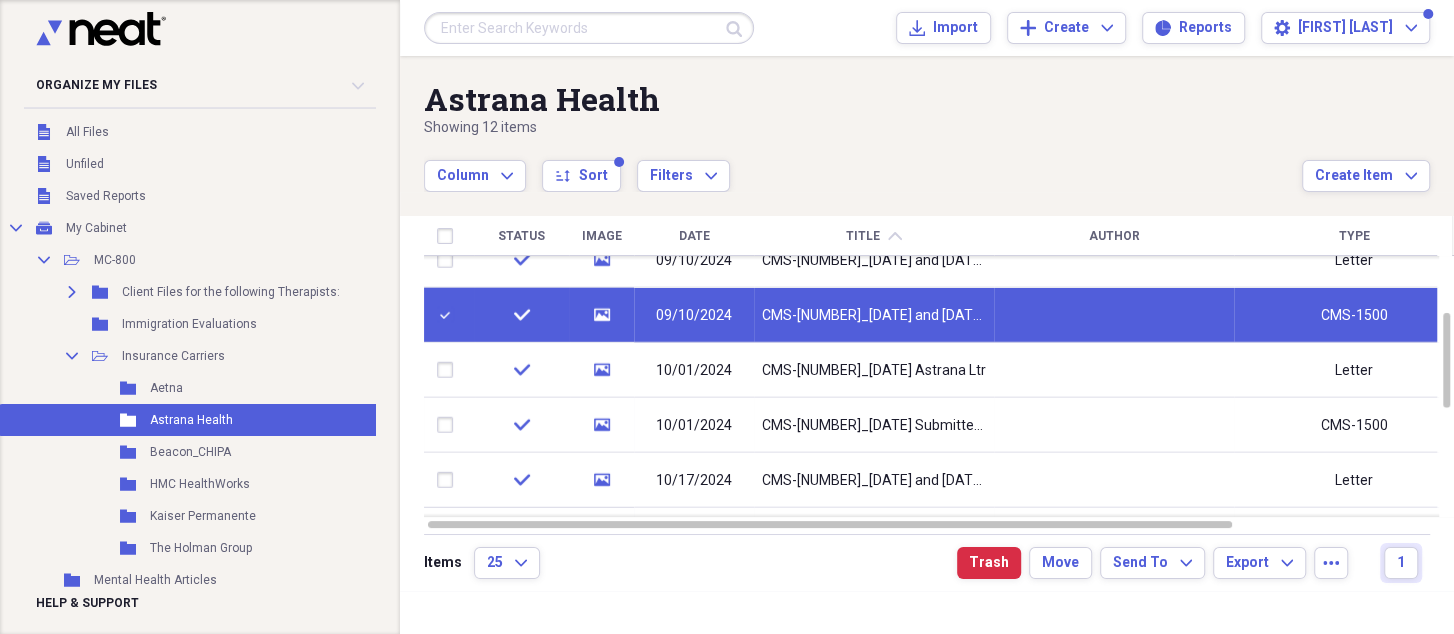click at bounding box center [449, 315] 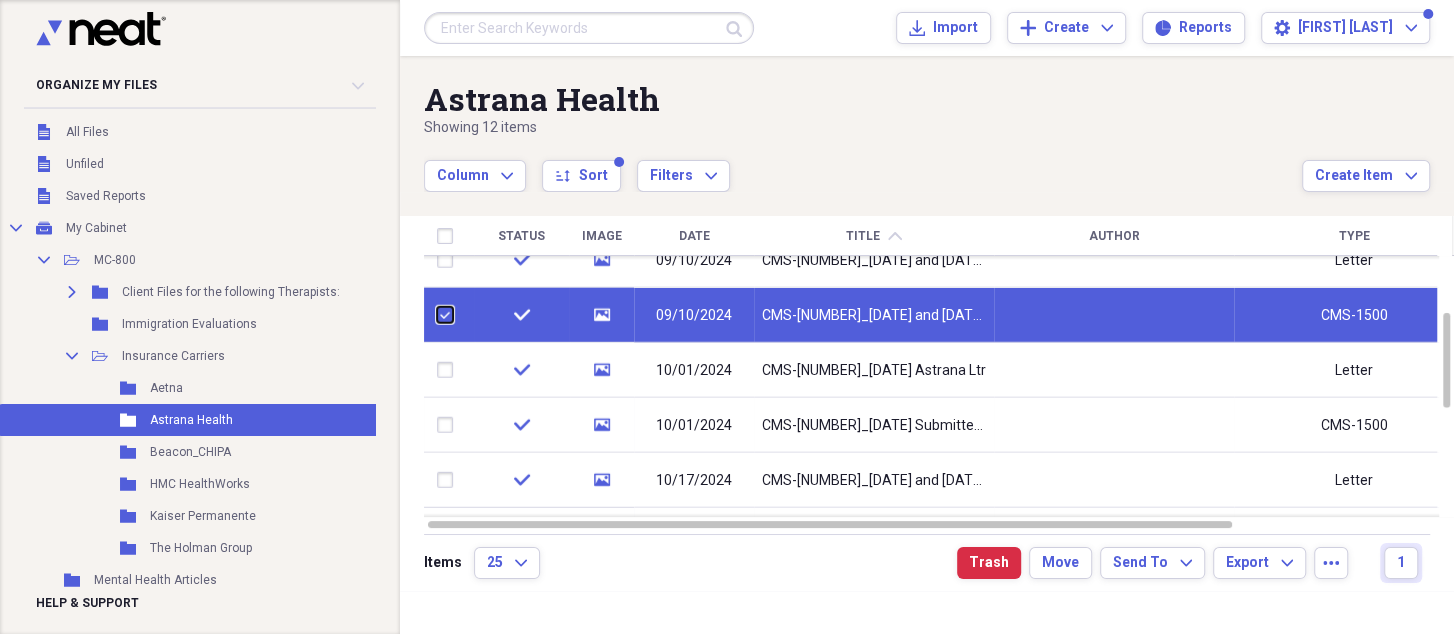 click at bounding box center [437, 315] 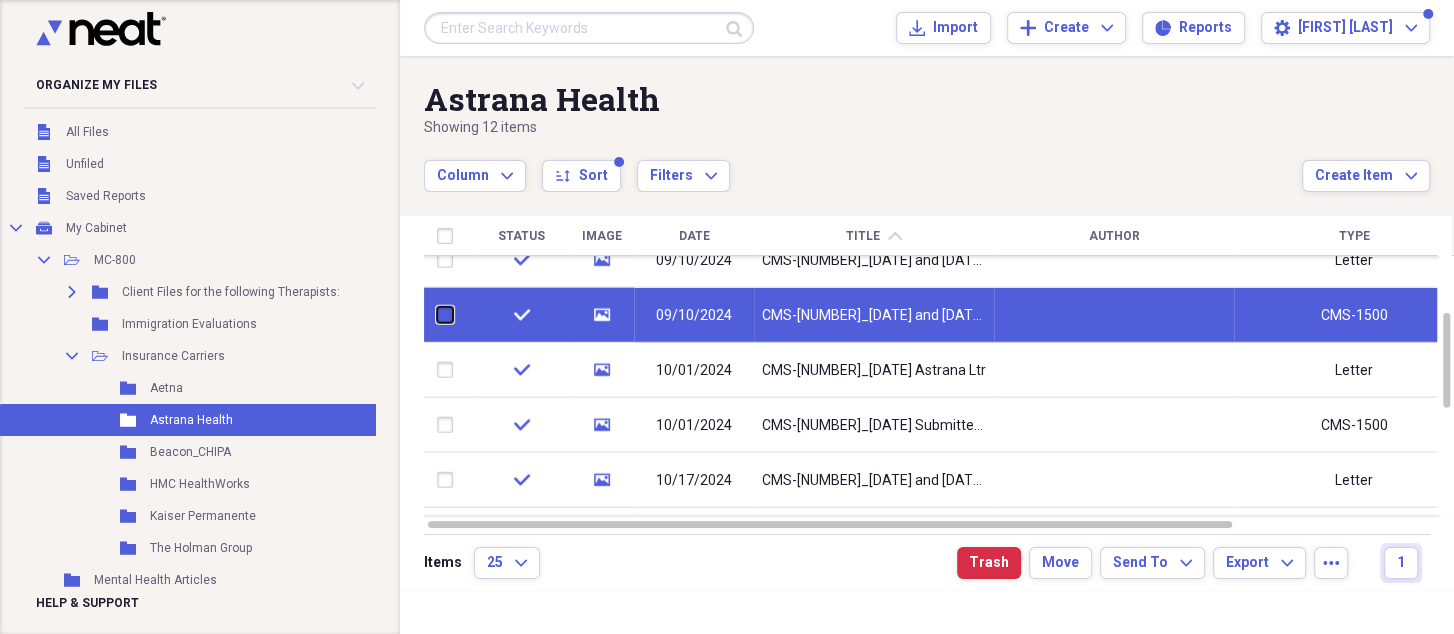checkbox on "false" 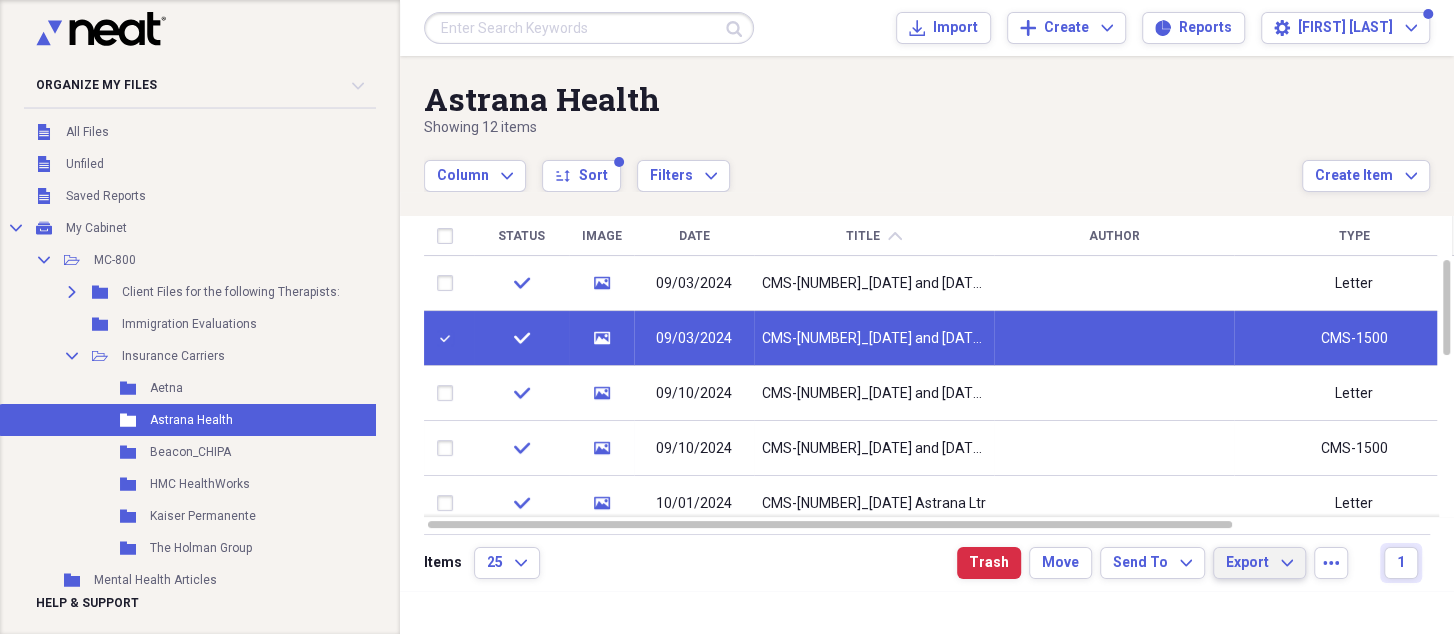 click on "Expand" 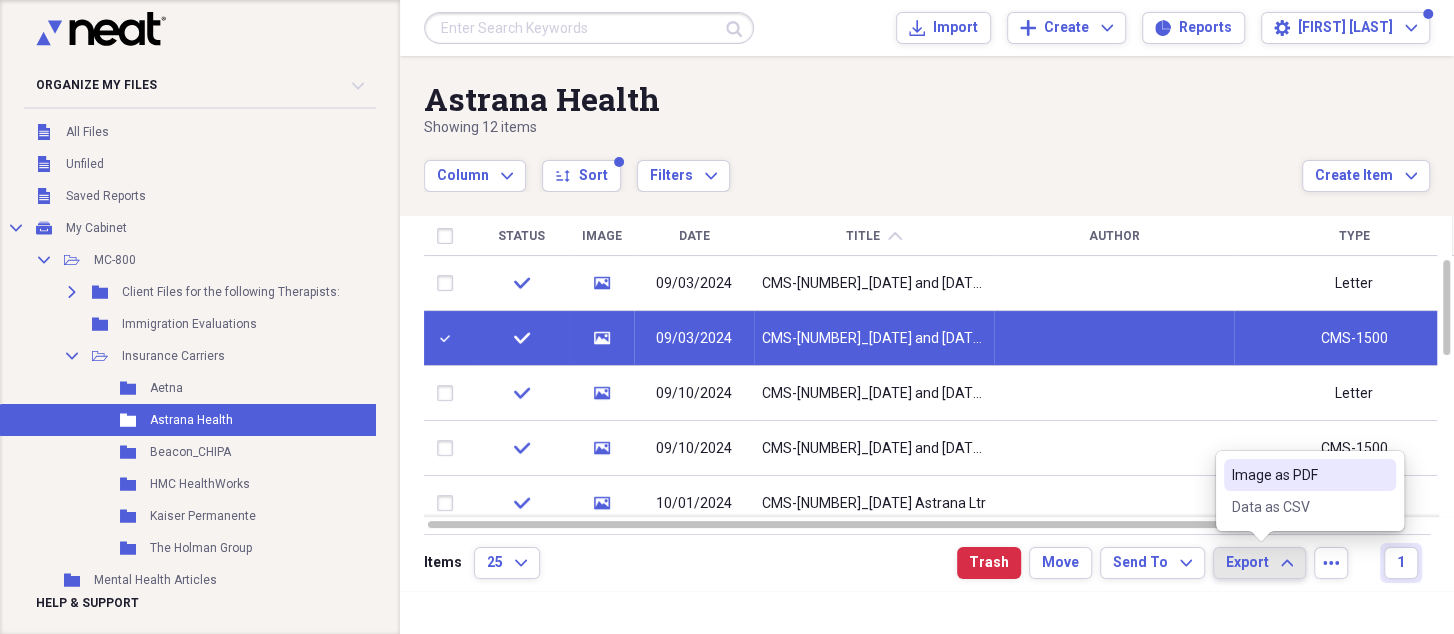 click on "Image as PDF" at bounding box center [1298, 475] 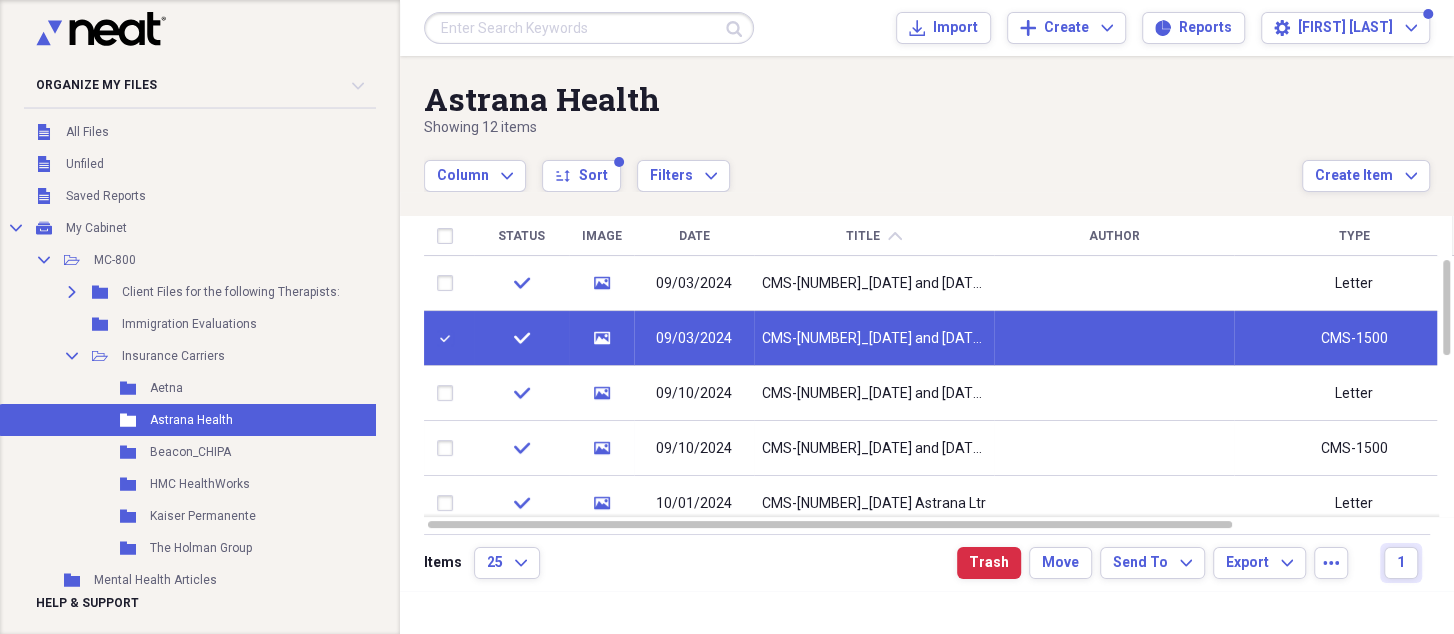 click at bounding box center (449, 338) 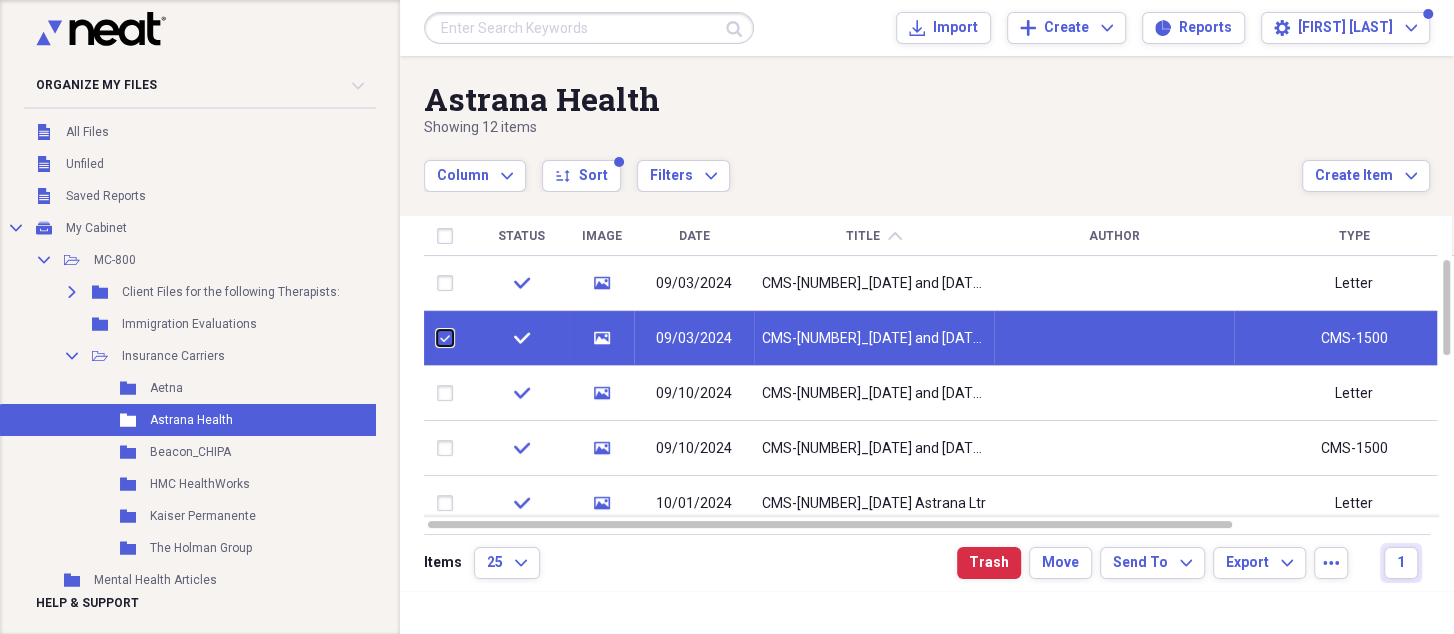 click at bounding box center (437, 338) 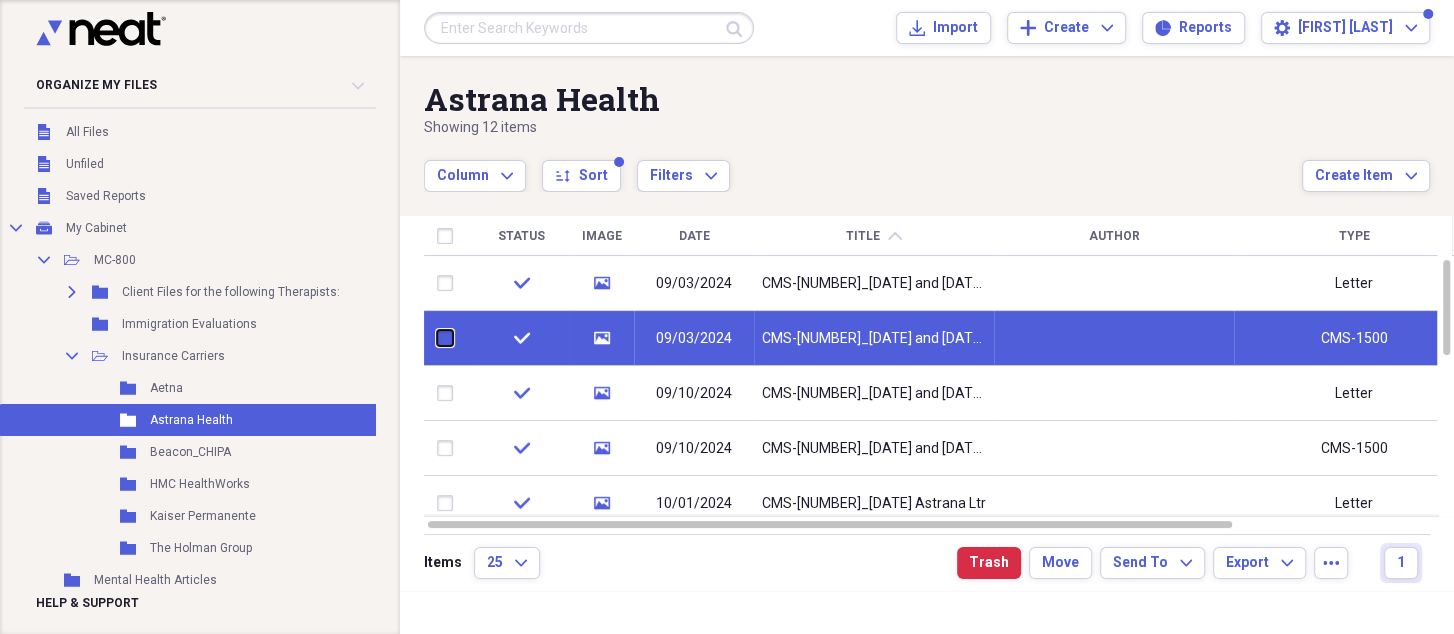 checkbox on "false" 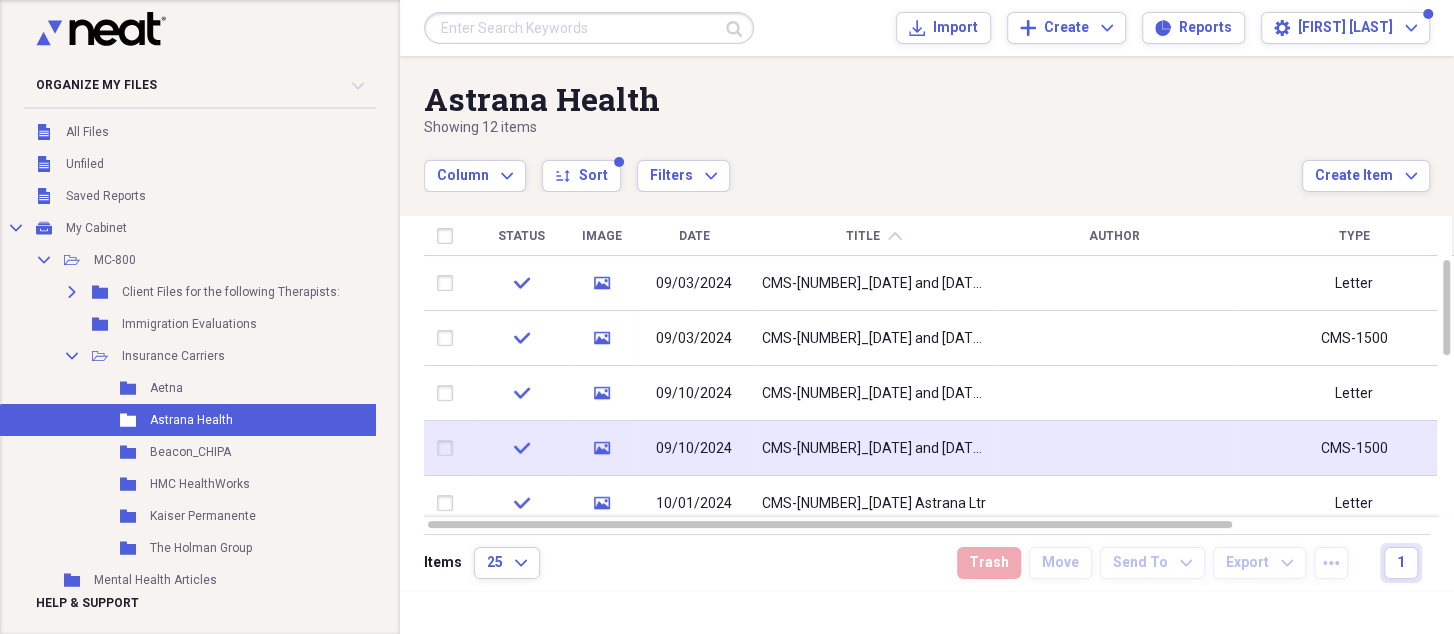 click at bounding box center (449, 448) 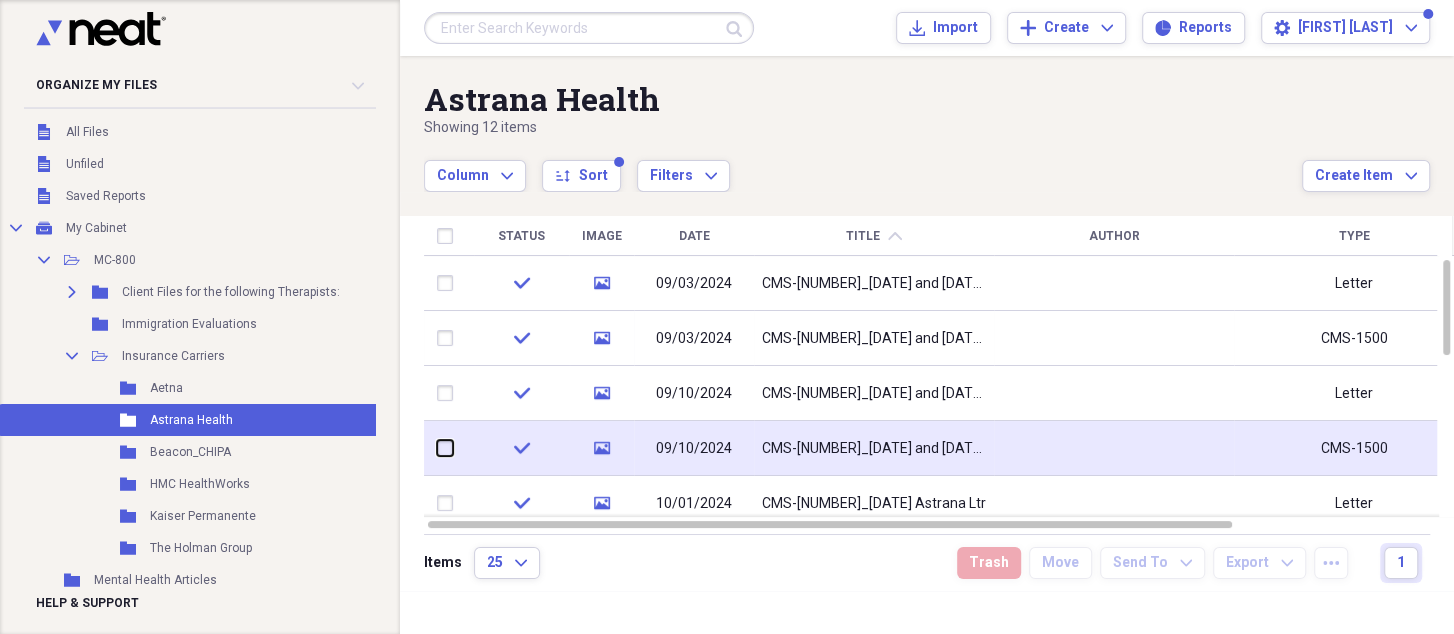 click at bounding box center (437, 448) 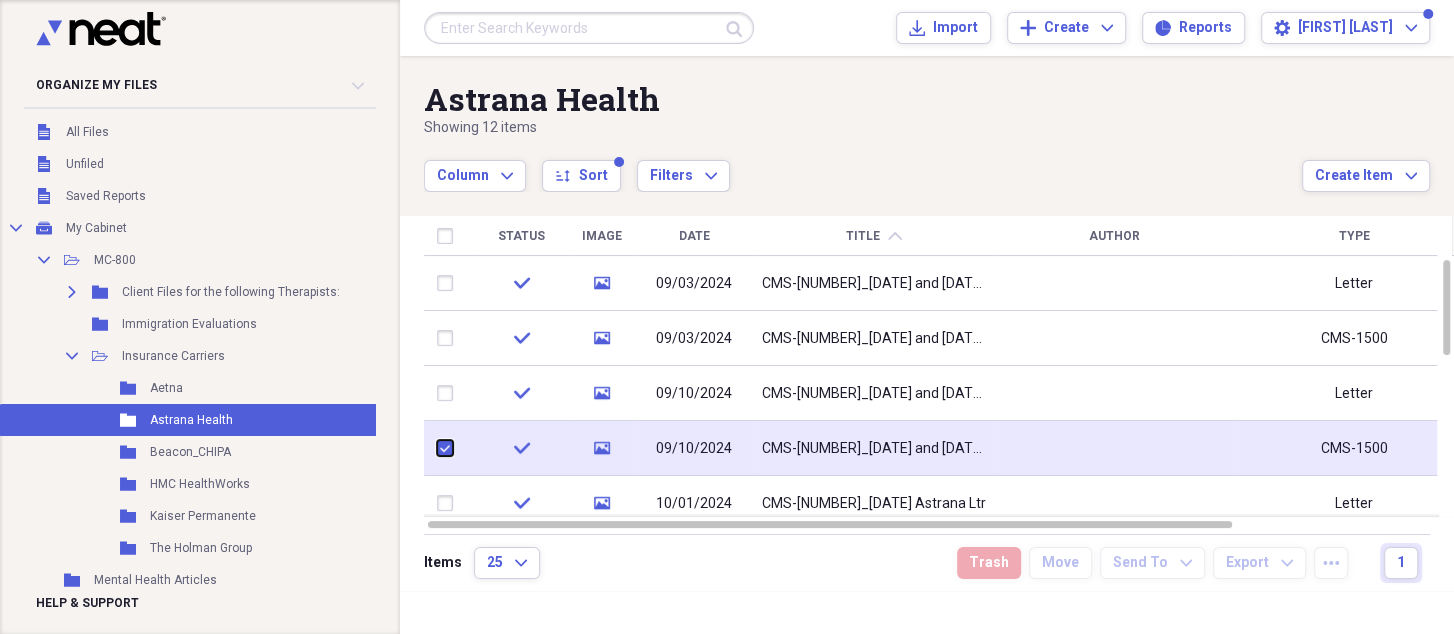 checkbox on "true" 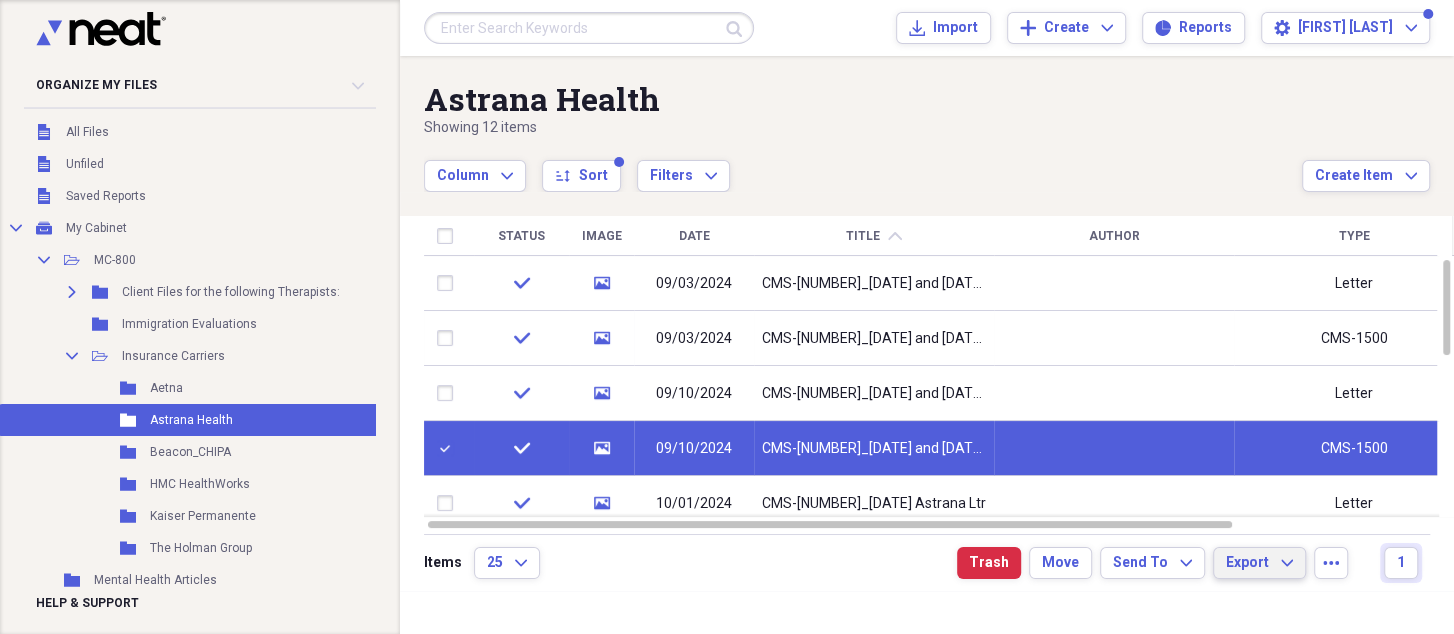 click on "Export Expand" at bounding box center [1259, 563] 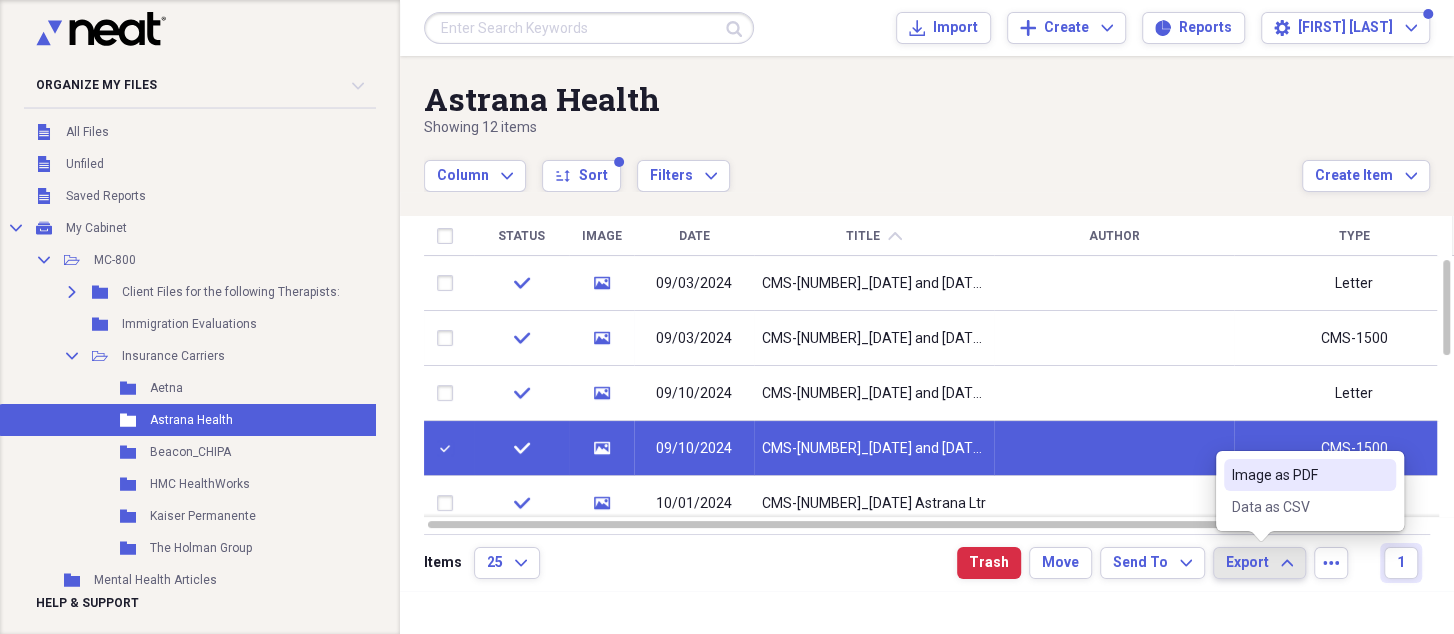 click on "Image as PDF" at bounding box center (1298, 475) 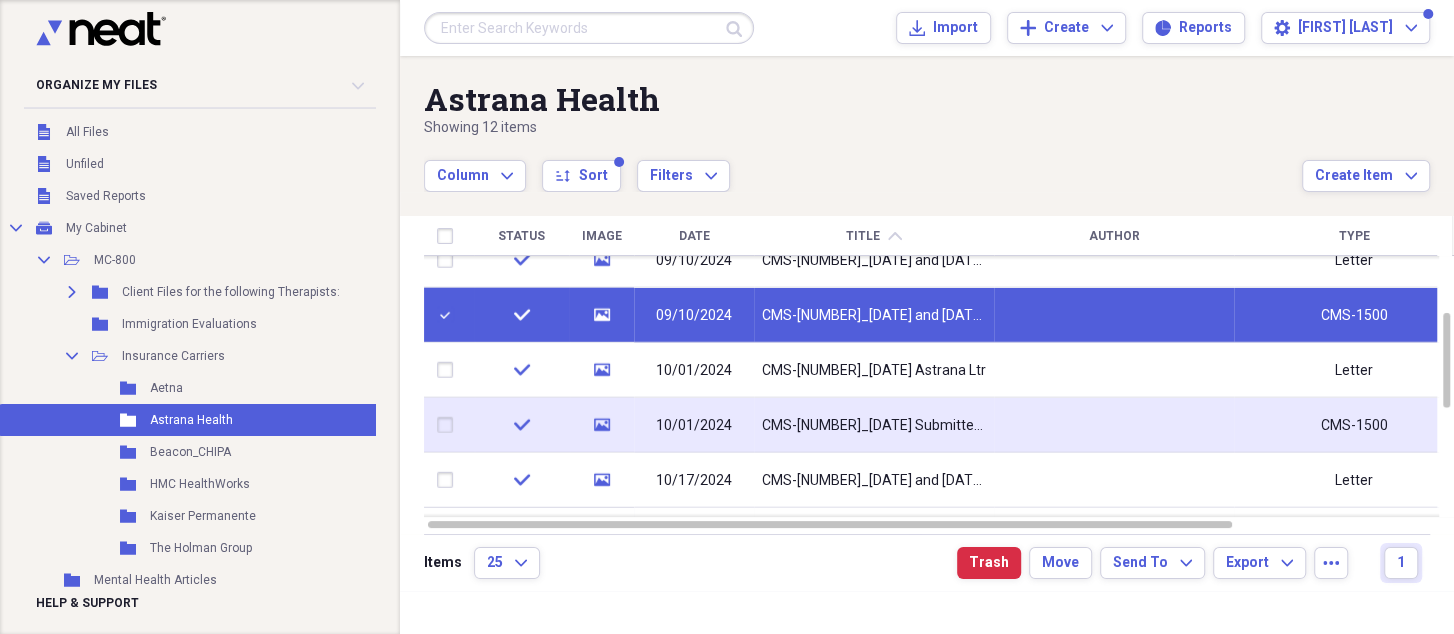 click at bounding box center (449, 425) 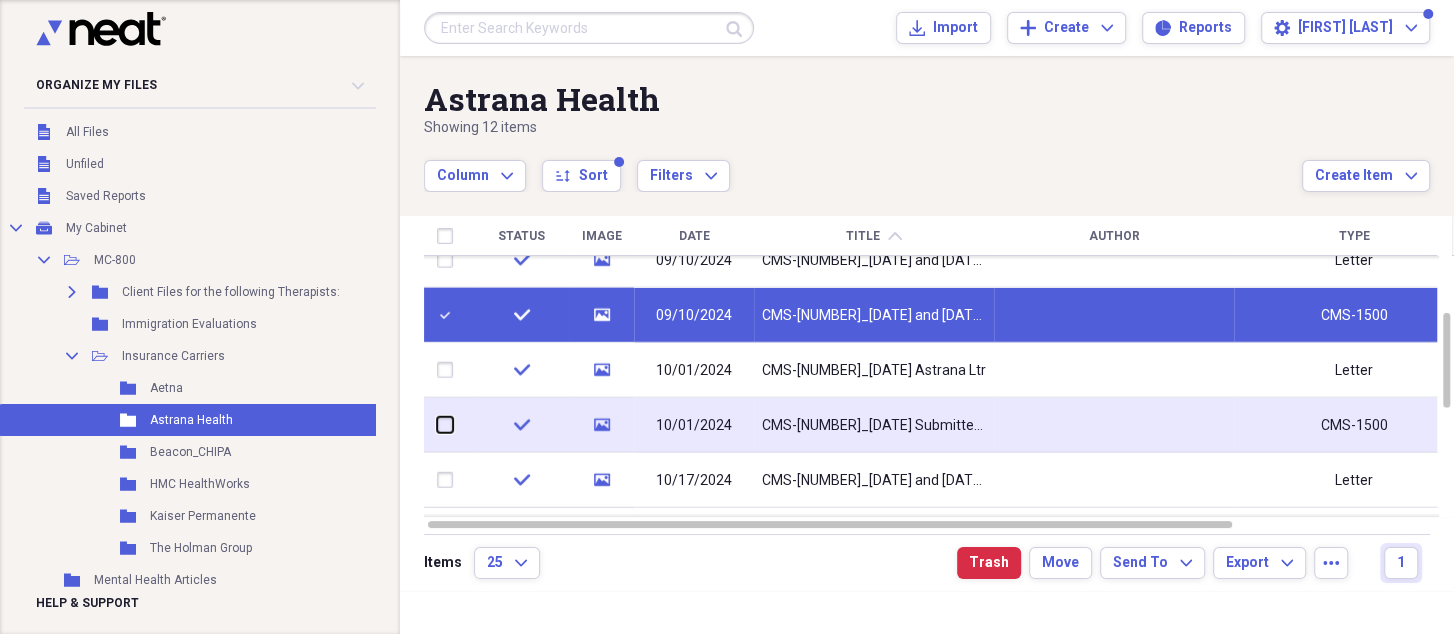 click at bounding box center (437, 425) 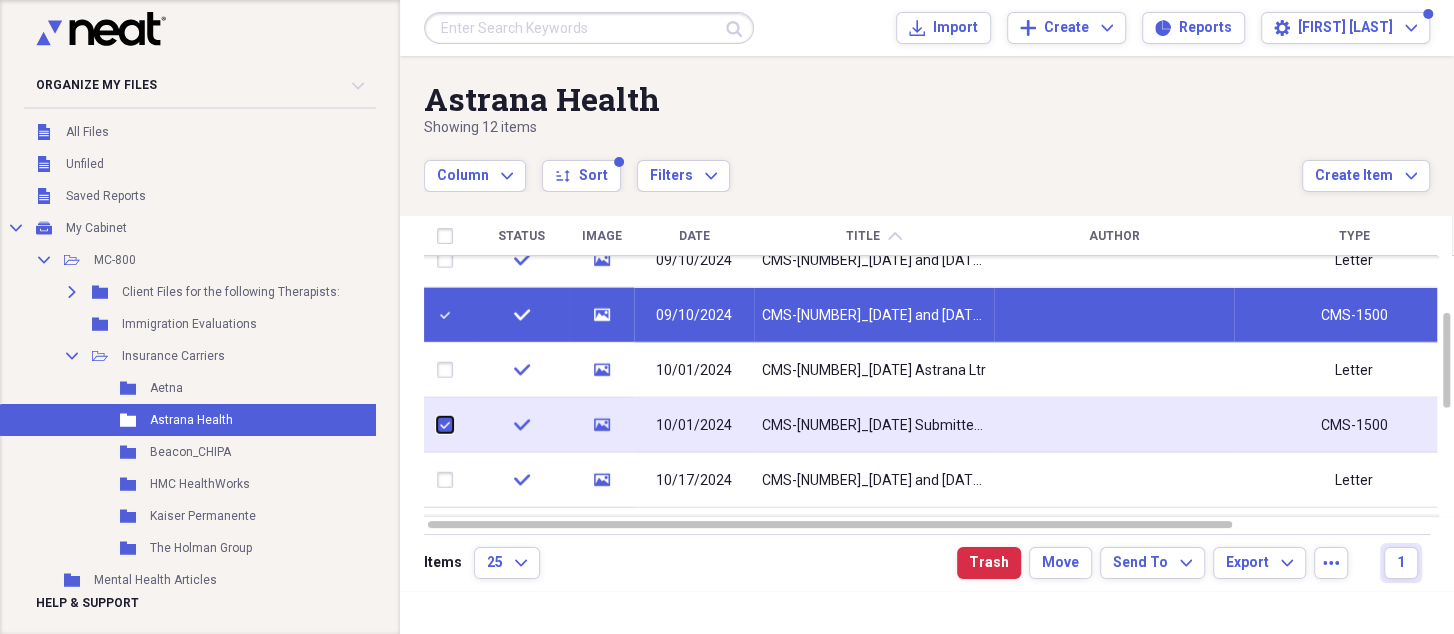 checkbox on "true" 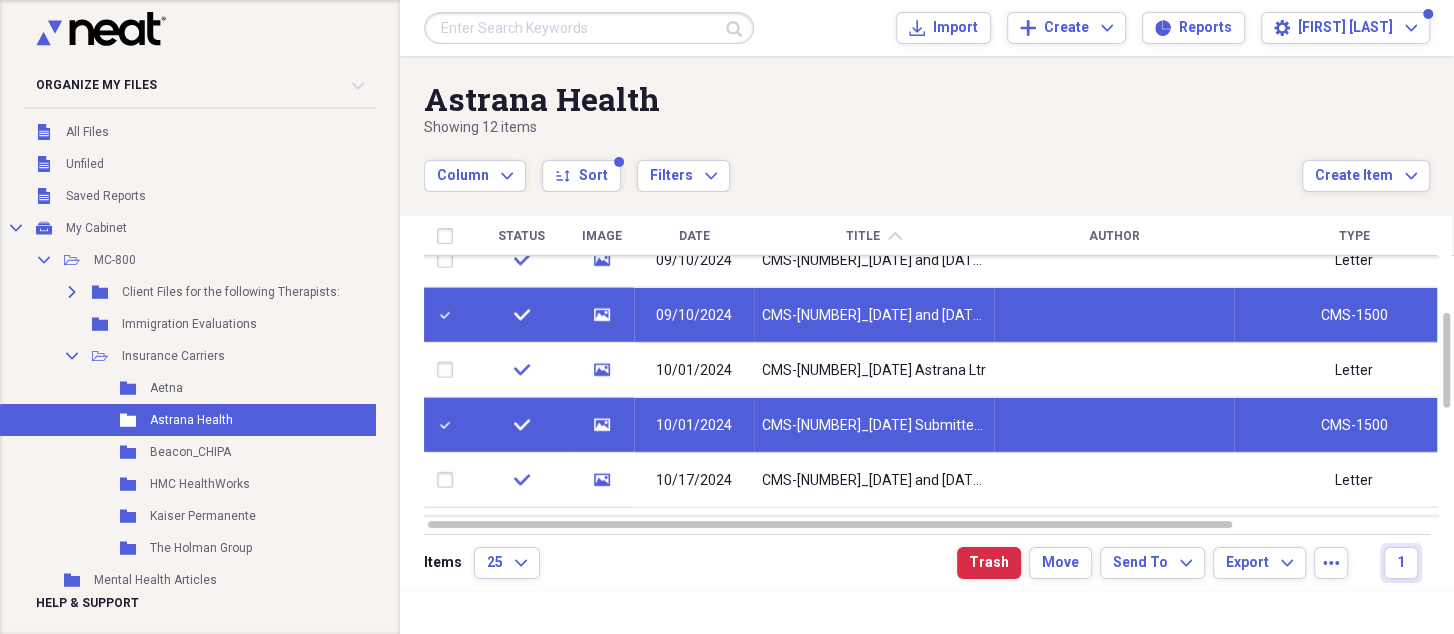 click at bounding box center (449, 315) 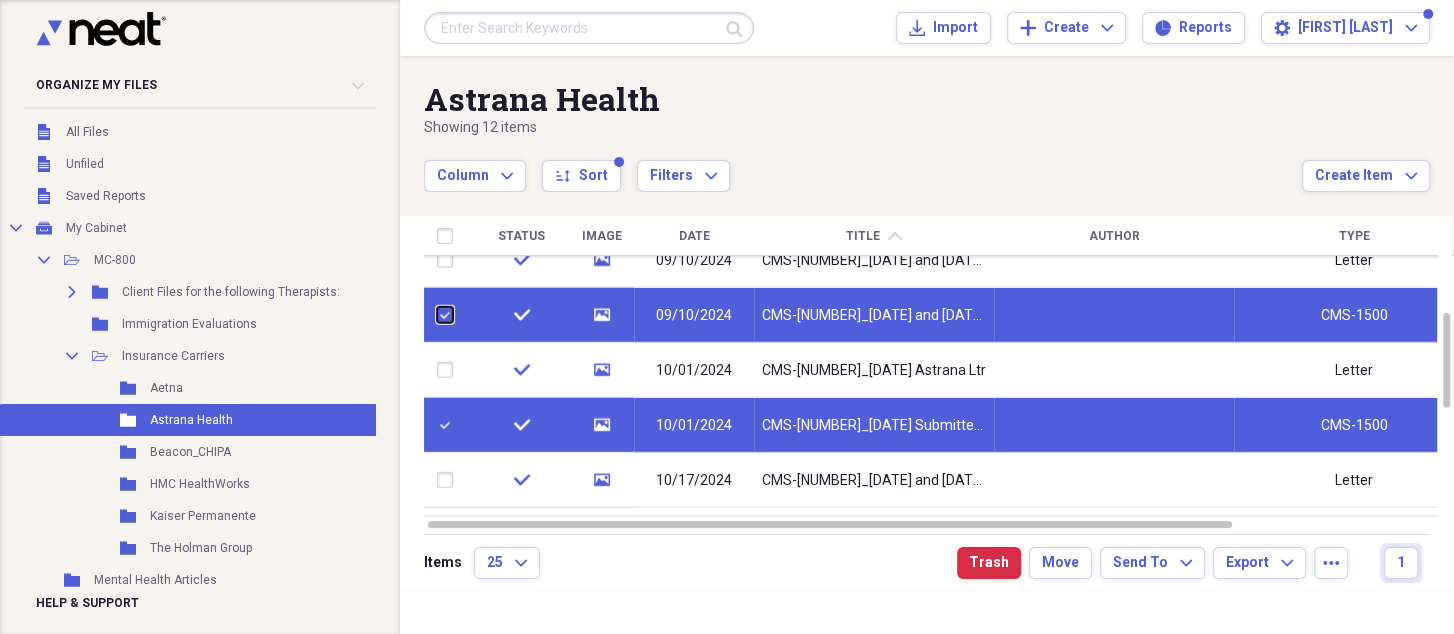click at bounding box center (437, 315) 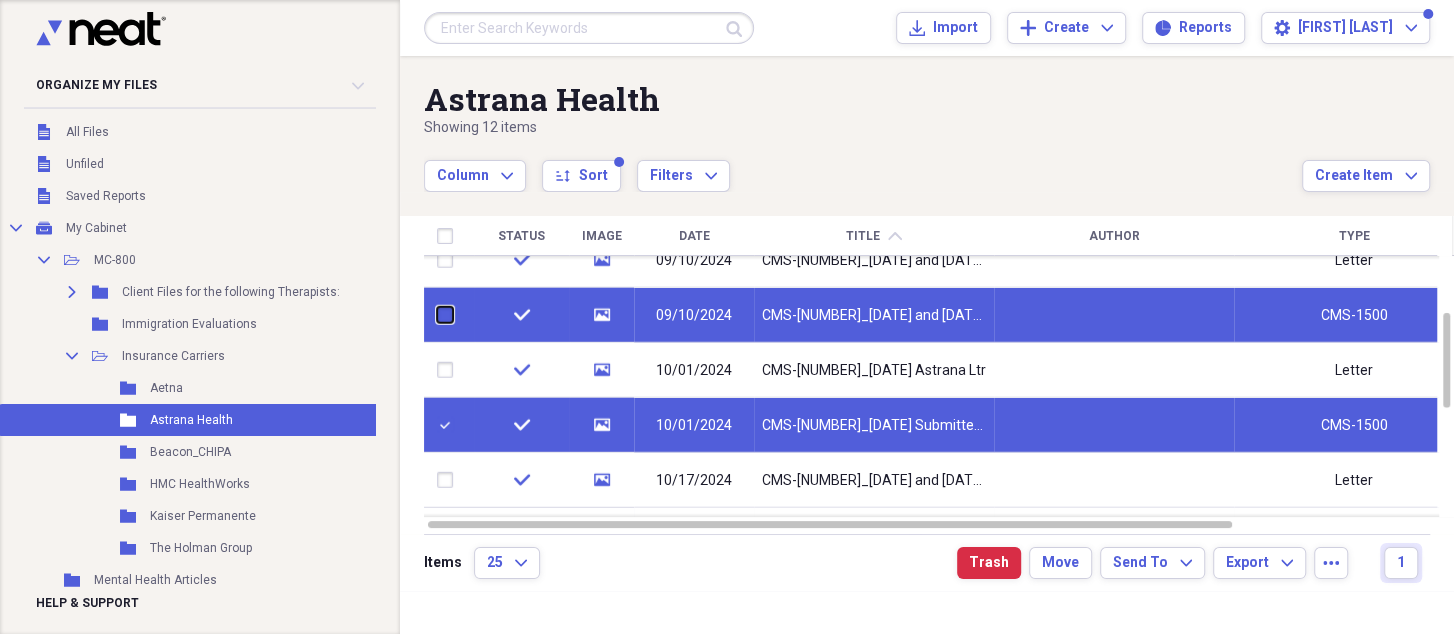 checkbox on "false" 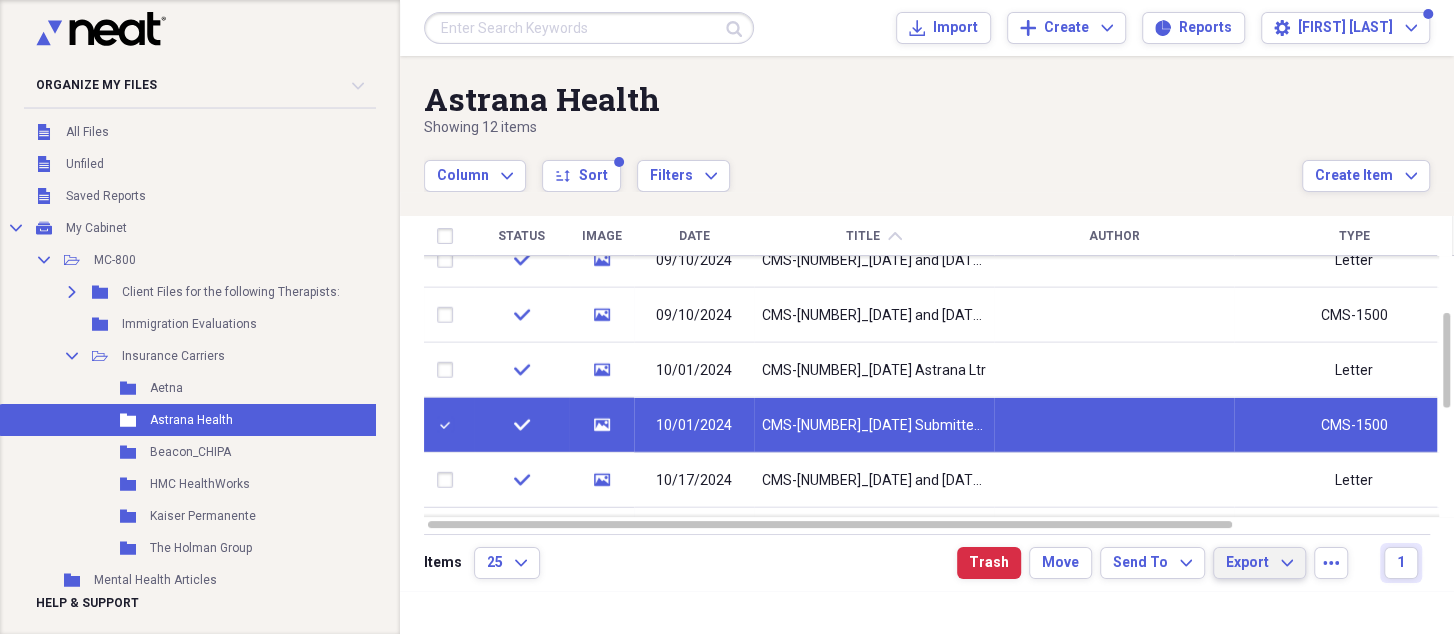 click on "Expand" 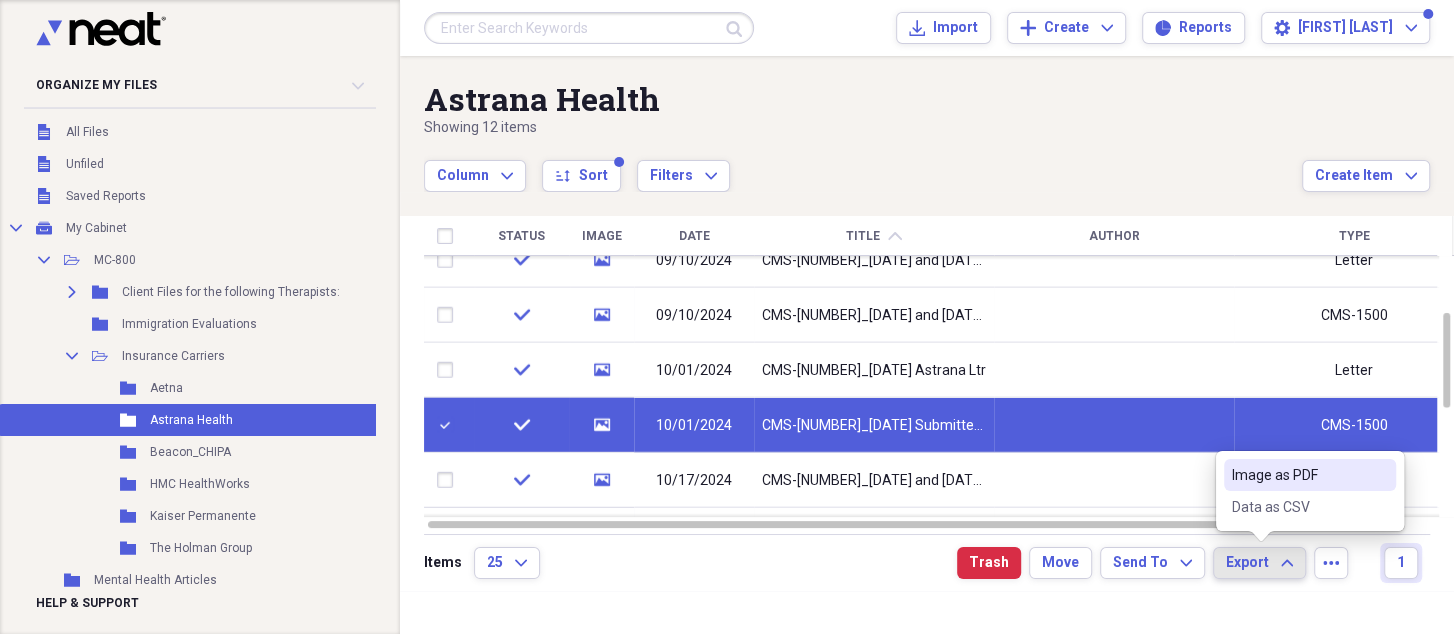 click on "Image as PDF" at bounding box center [1310, 475] 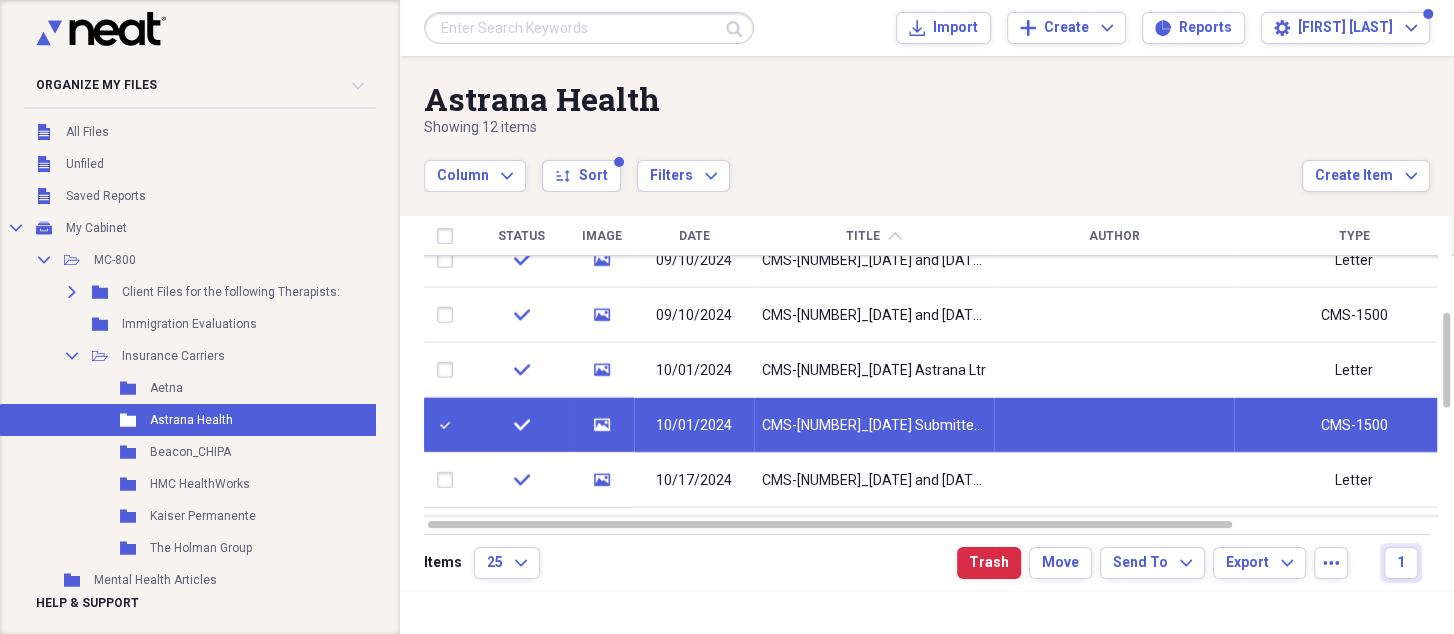 click at bounding box center (449, 425) 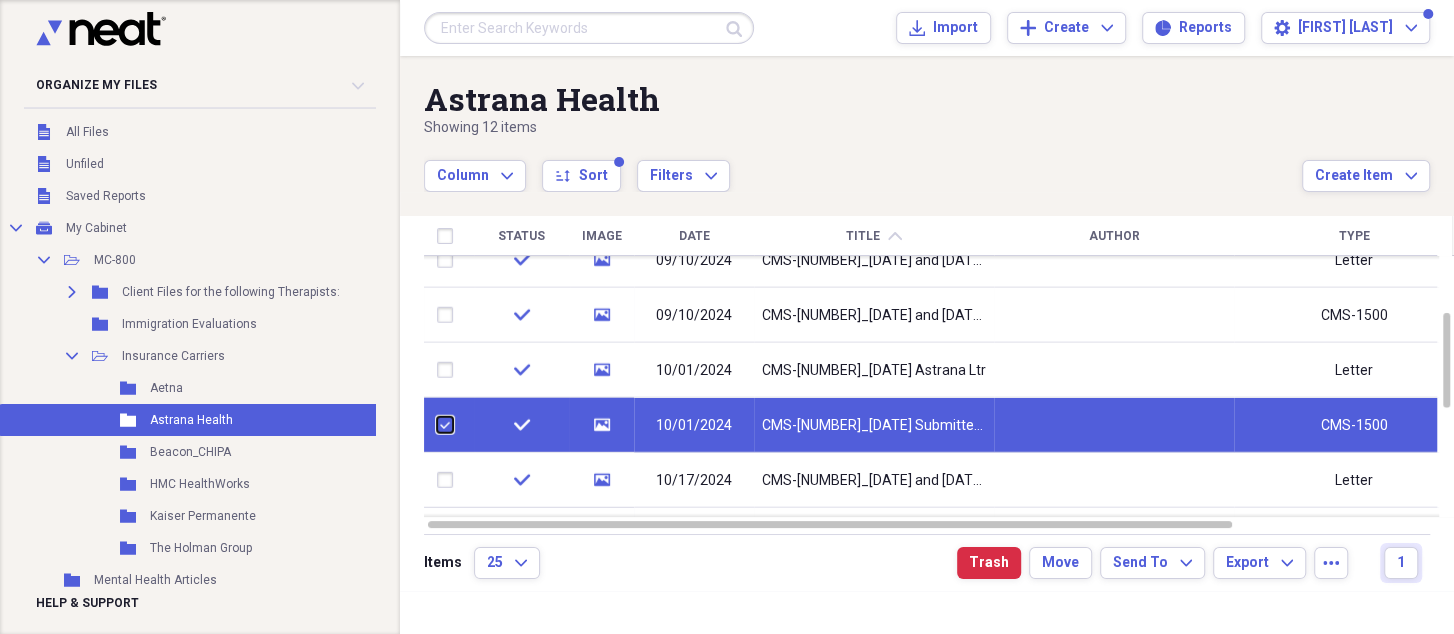 click at bounding box center (437, 425) 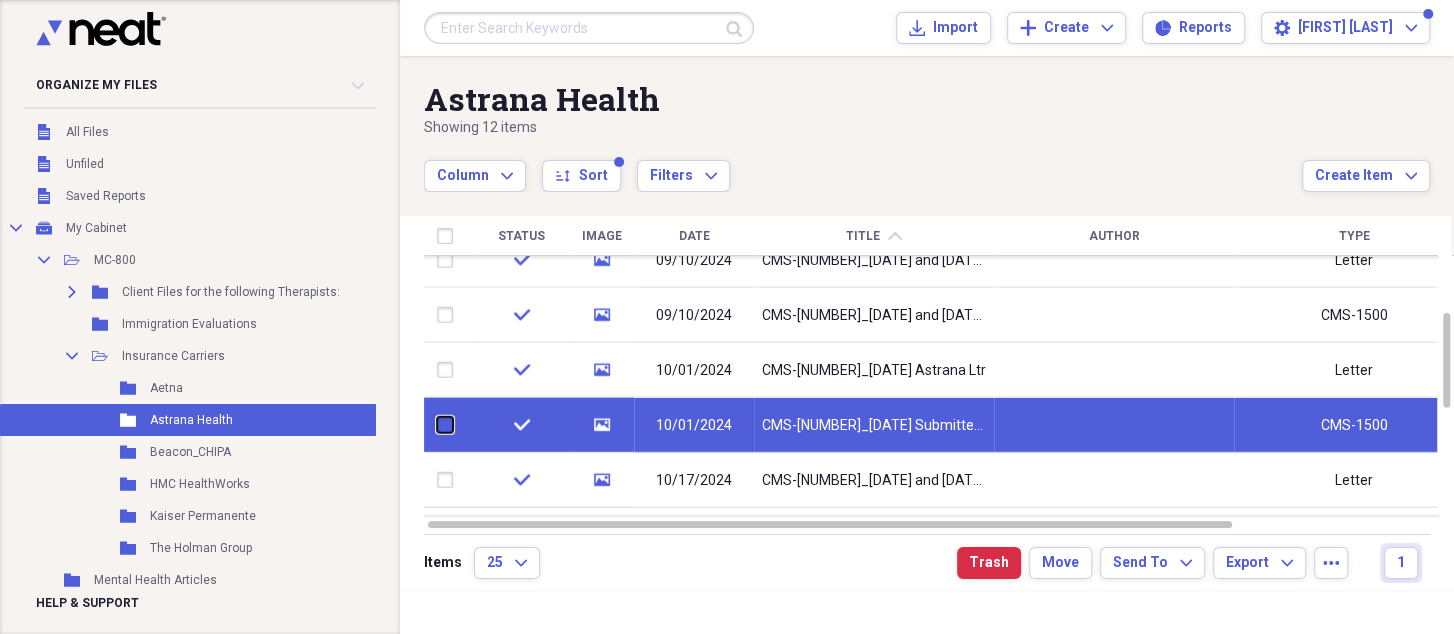checkbox on "false" 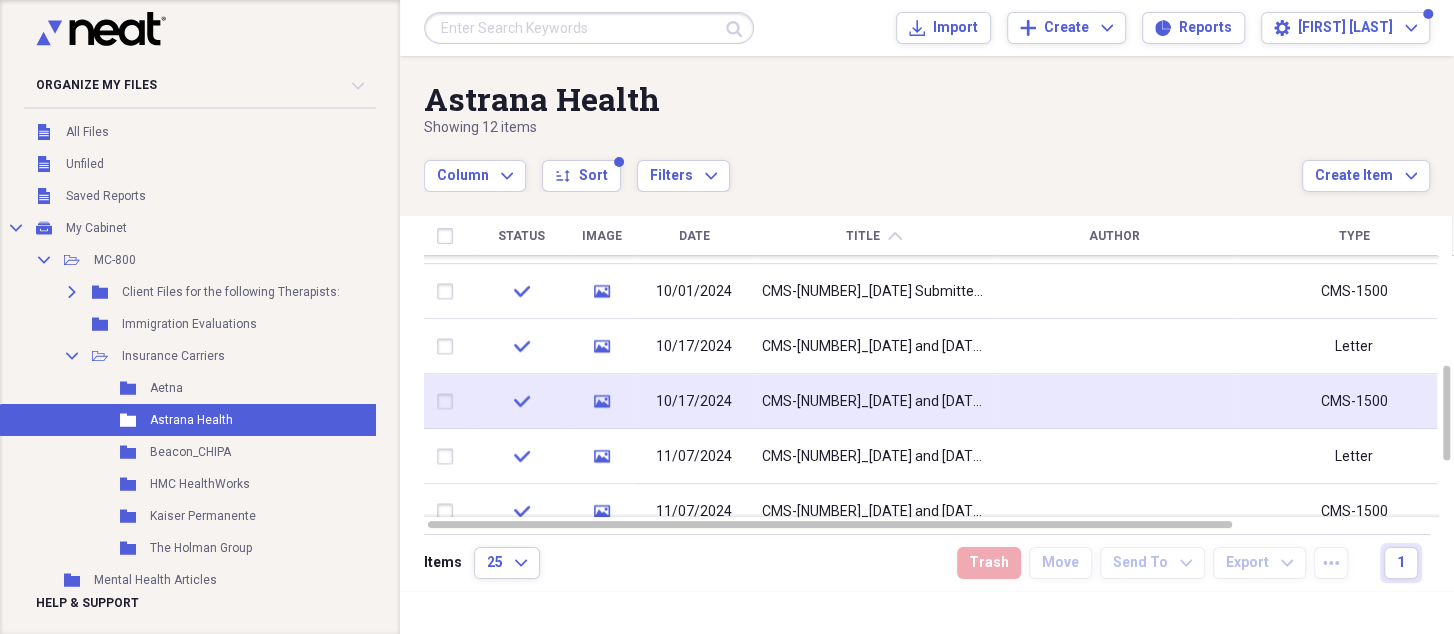 click on "10/17/2024" at bounding box center (694, 402) 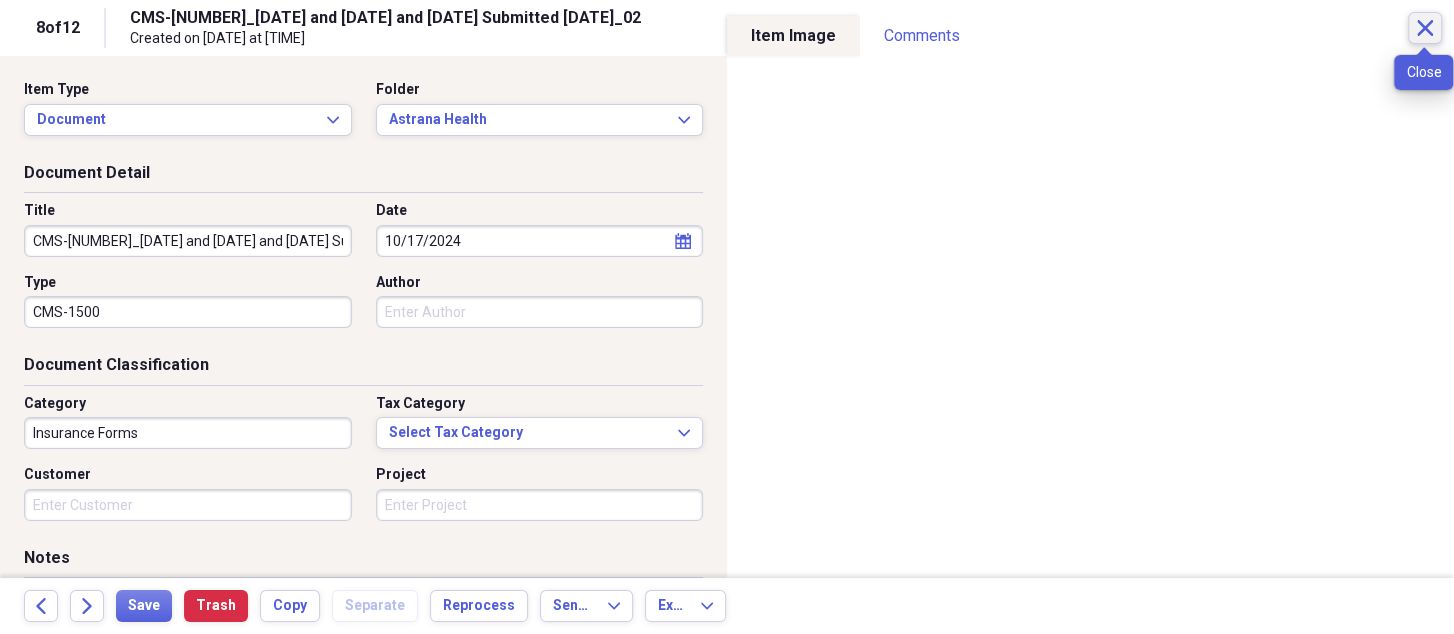 click on "Close" 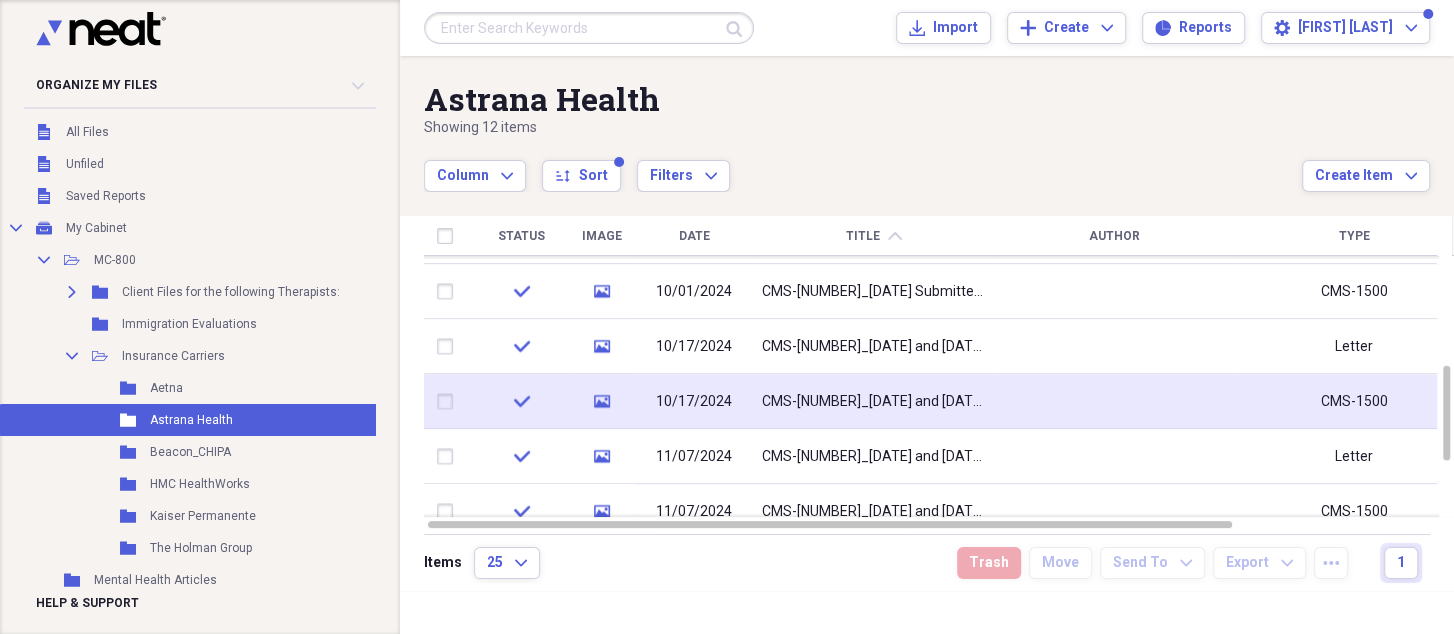 click at bounding box center (449, 402) 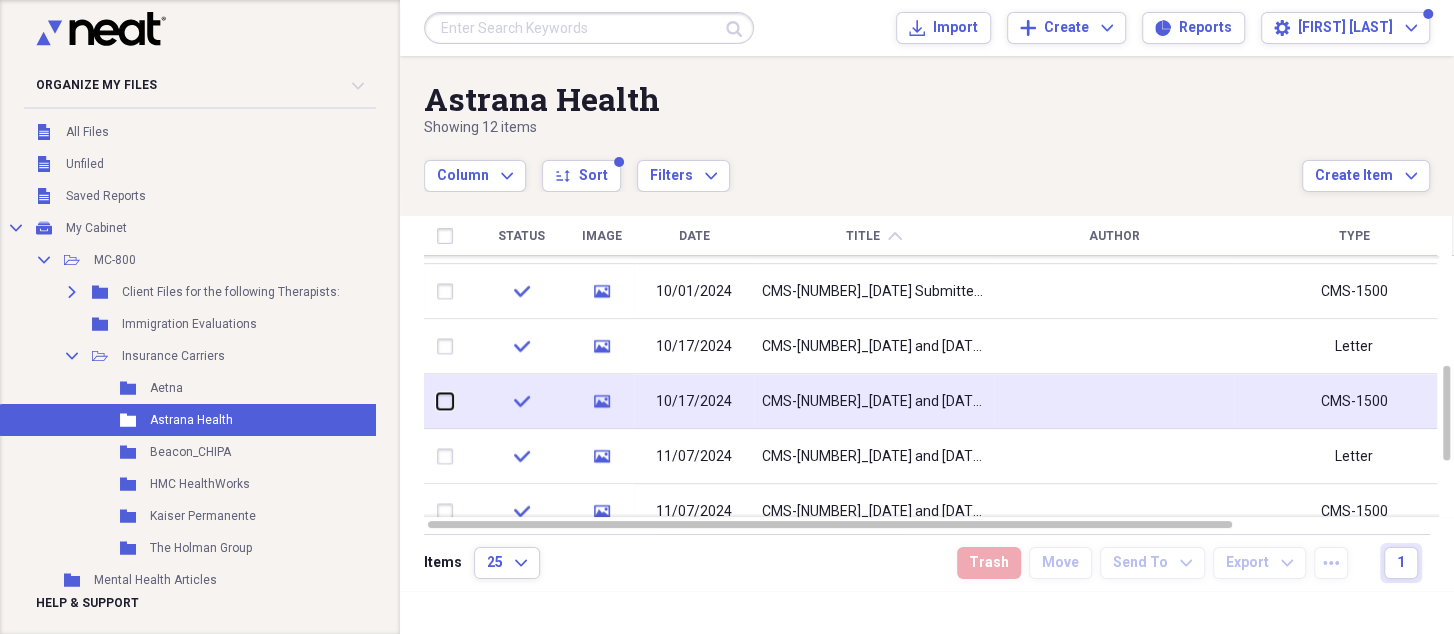 click at bounding box center (437, 401) 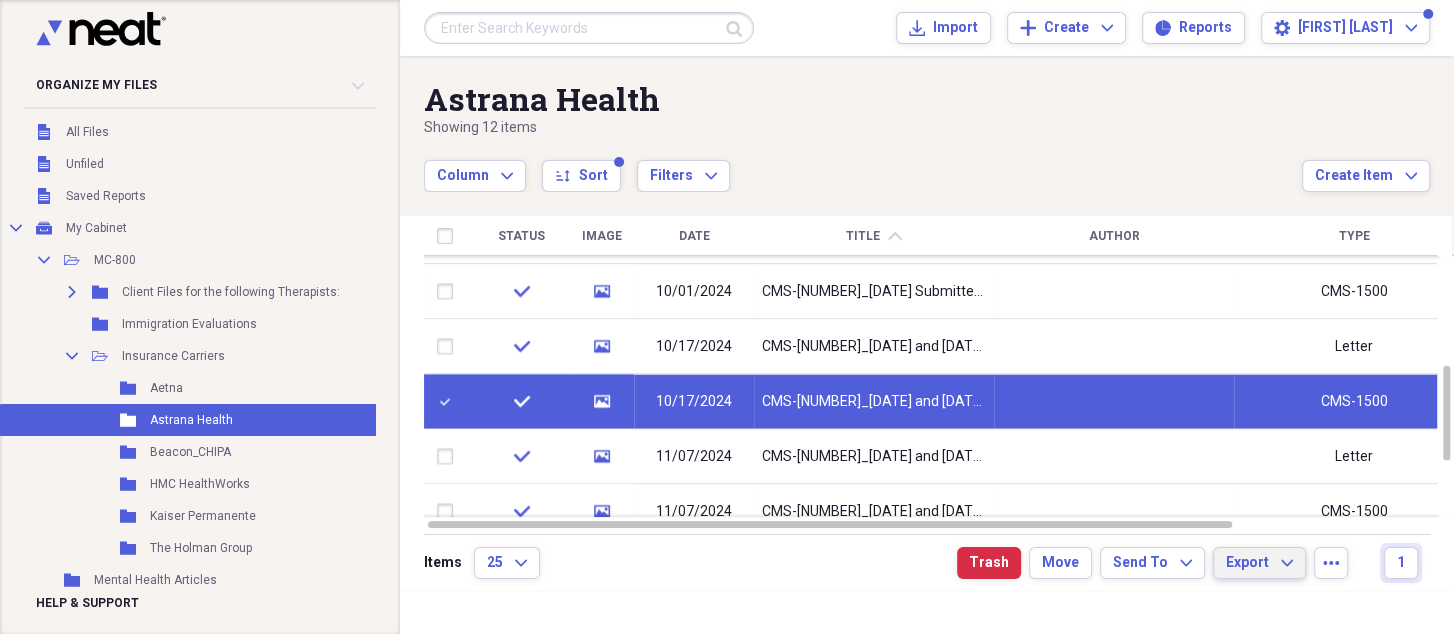 click on "Export Expand" at bounding box center (1259, 563) 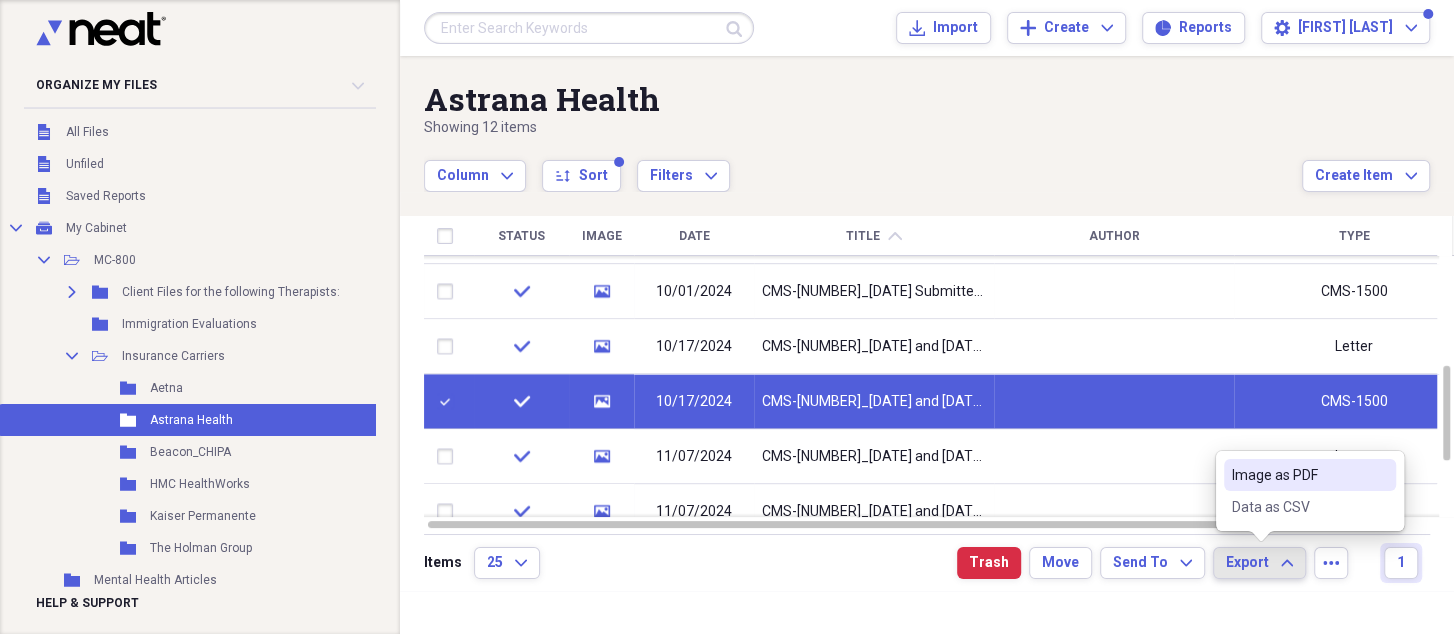 click on "Image as PDF" at bounding box center [1298, 475] 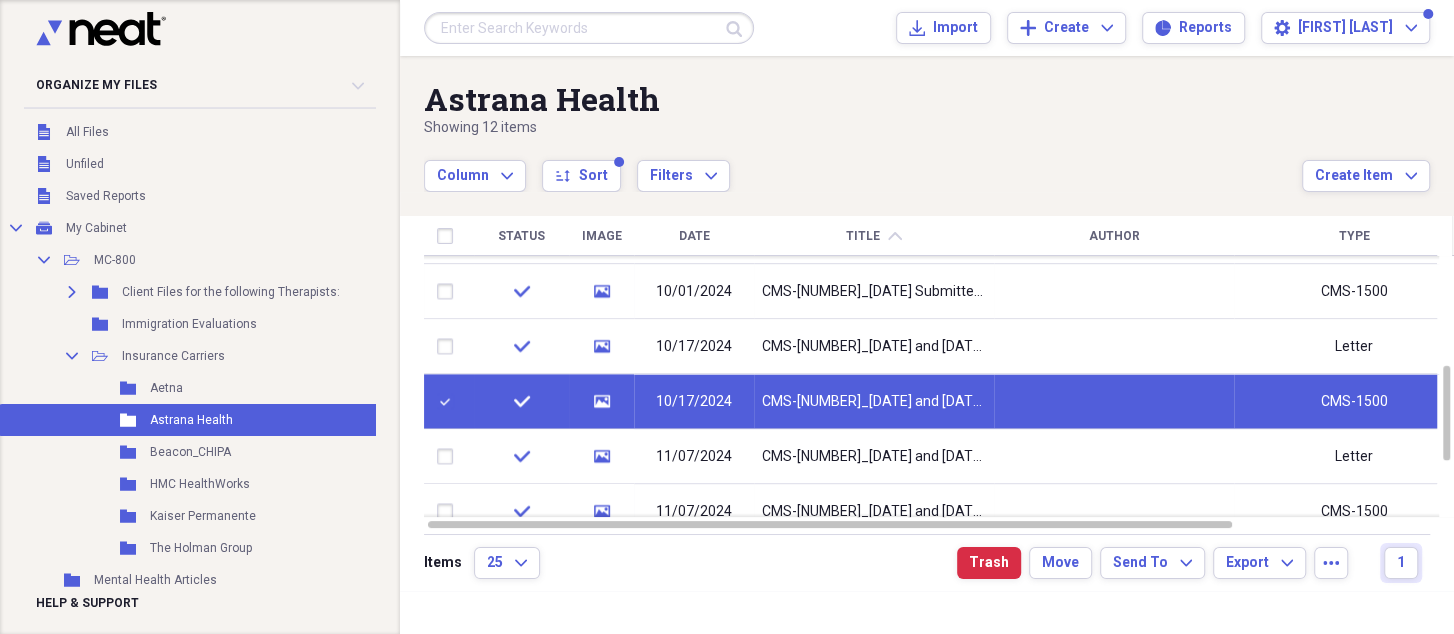 click at bounding box center (449, 402) 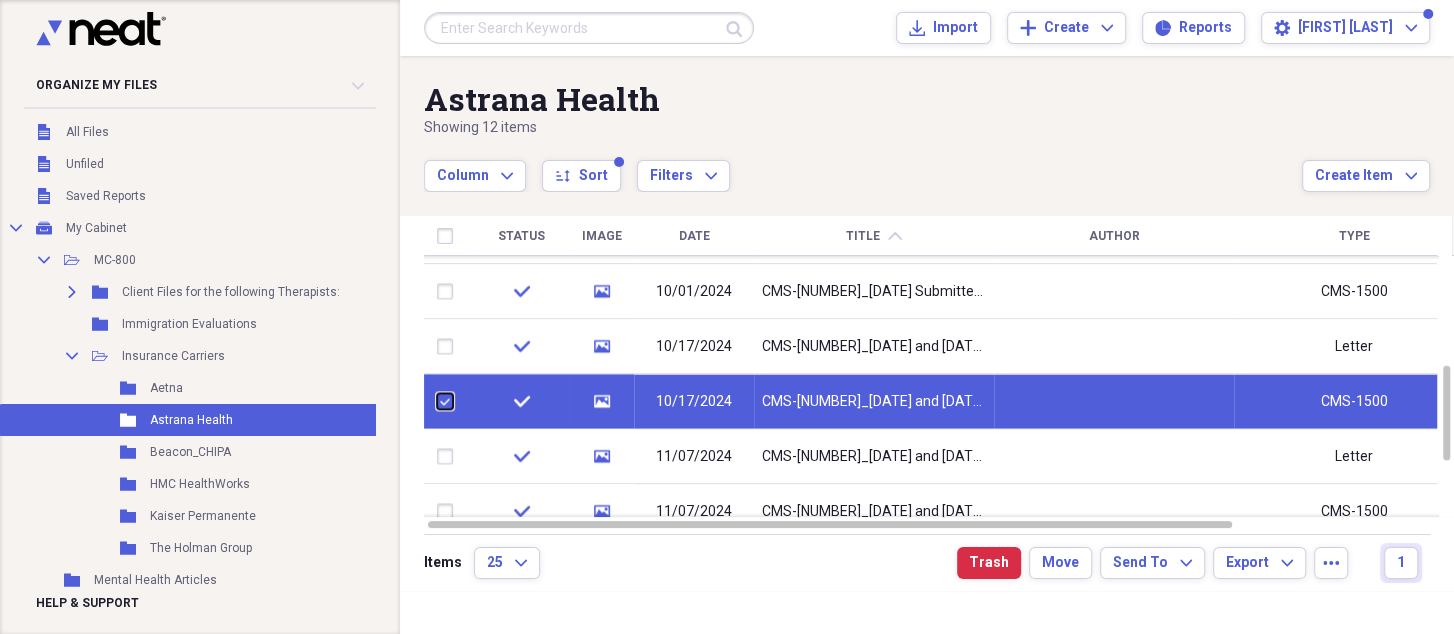 click at bounding box center (437, 401) 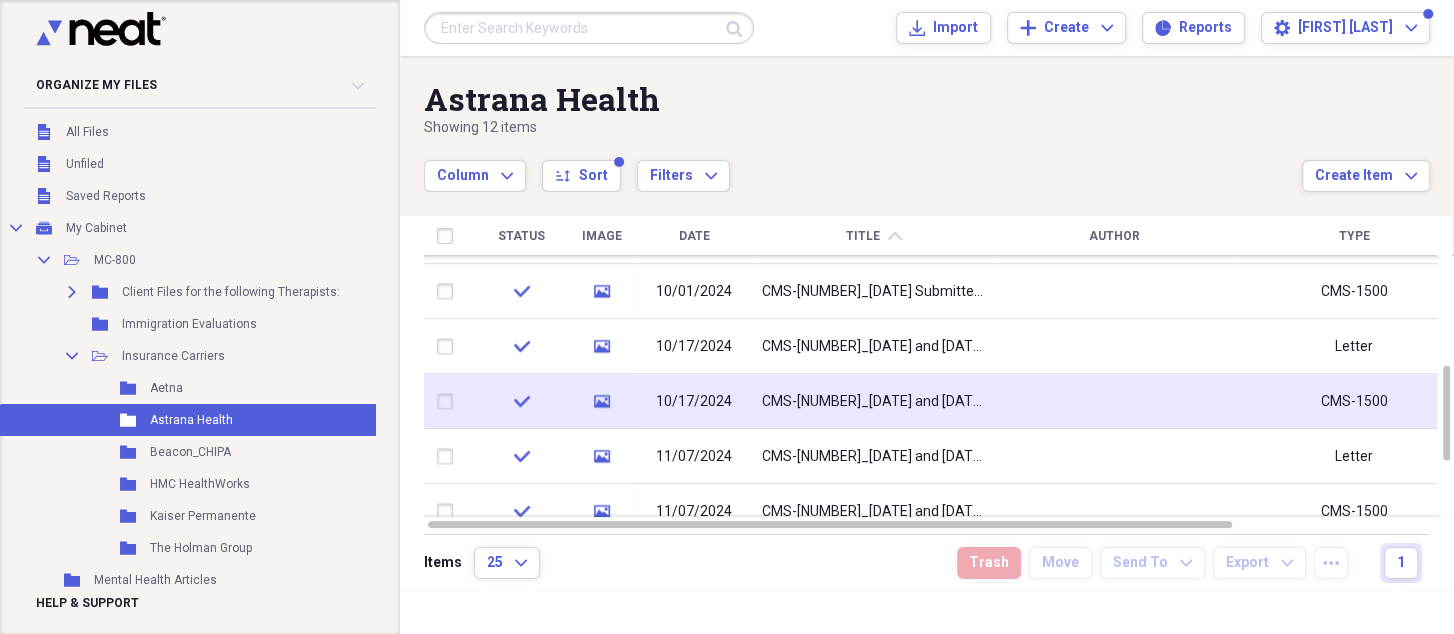 click at bounding box center [449, 402] 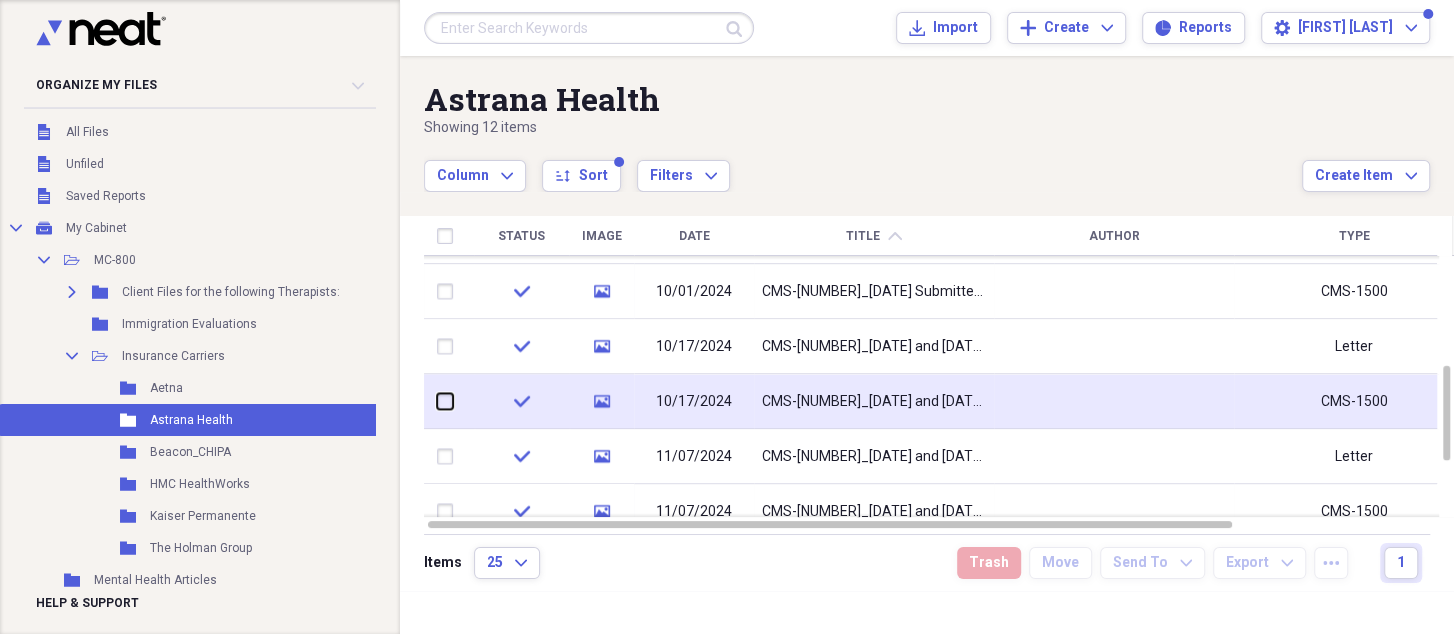 click at bounding box center (437, 401) 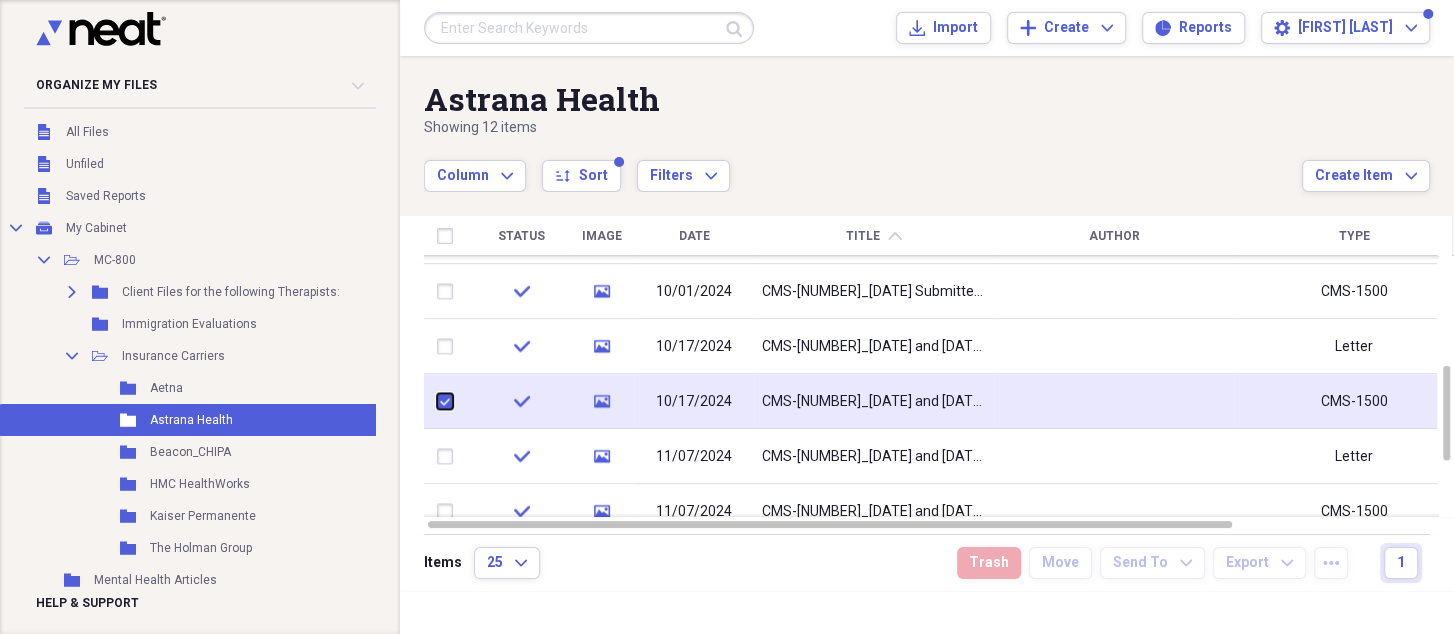 checkbox on "true" 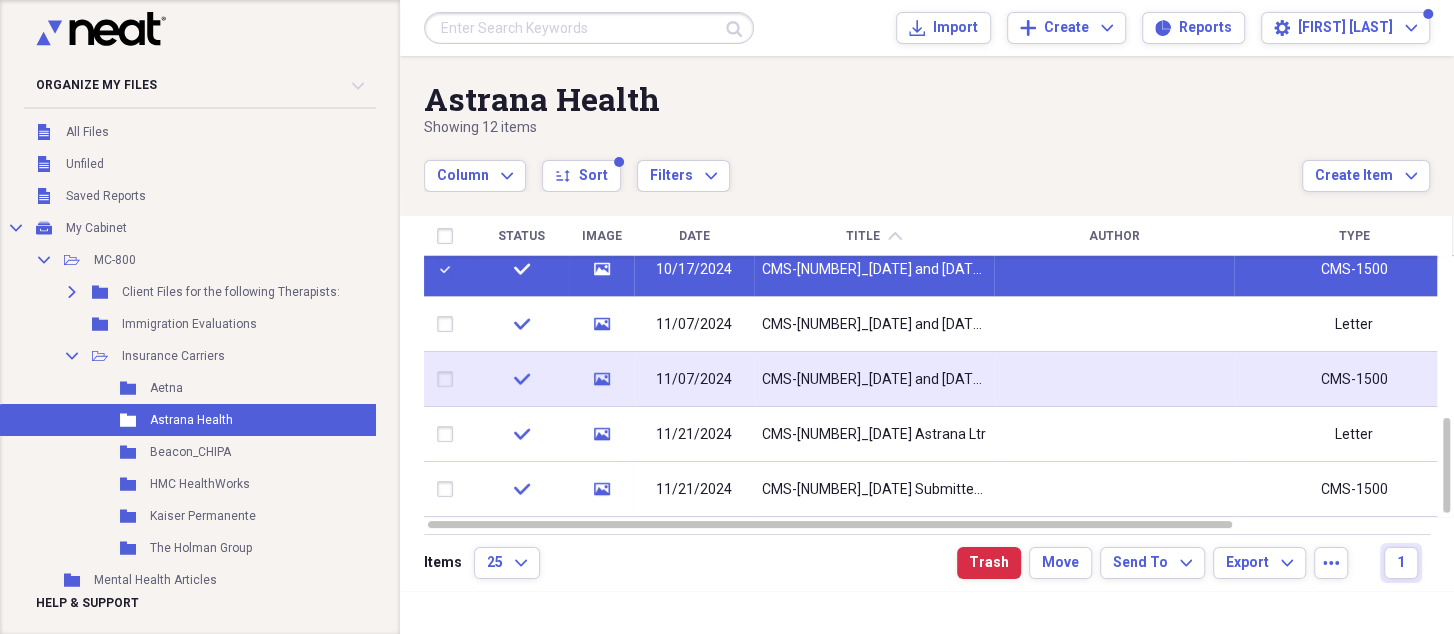 click at bounding box center [449, 379] 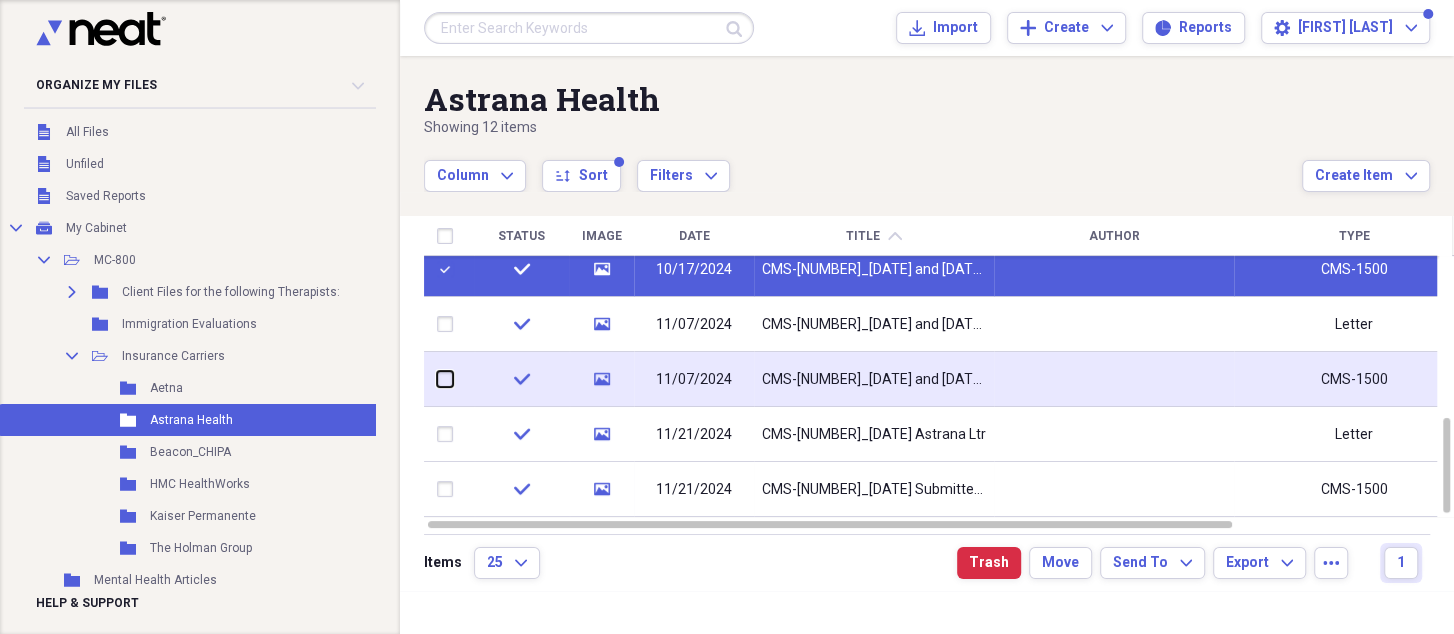 click at bounding box center [437, 379] 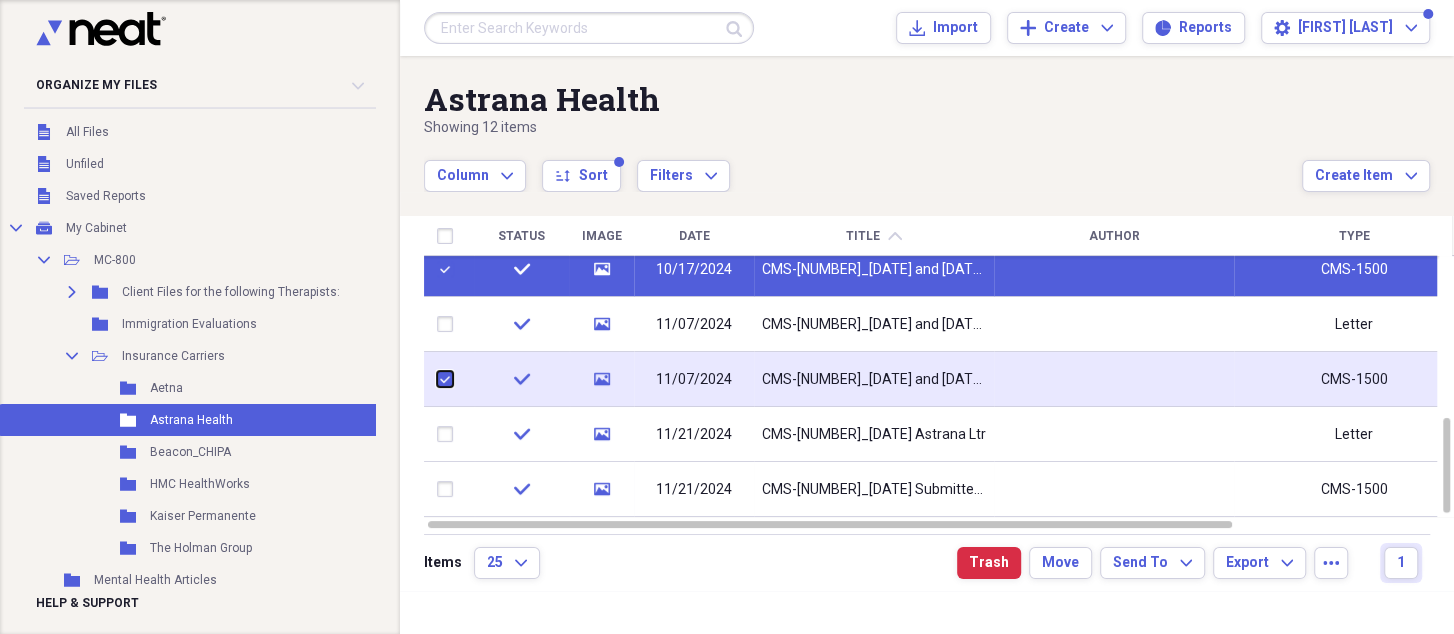 checkbox on "true" 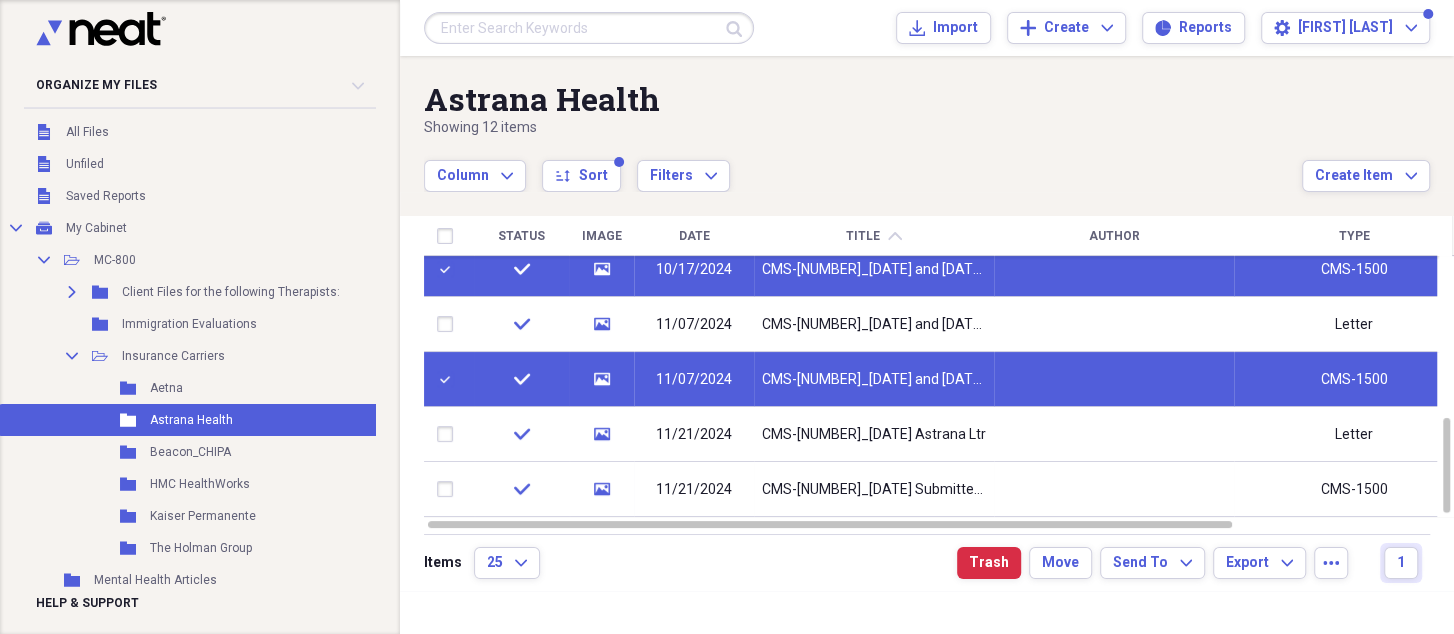 click at bounding box center [449, 269] 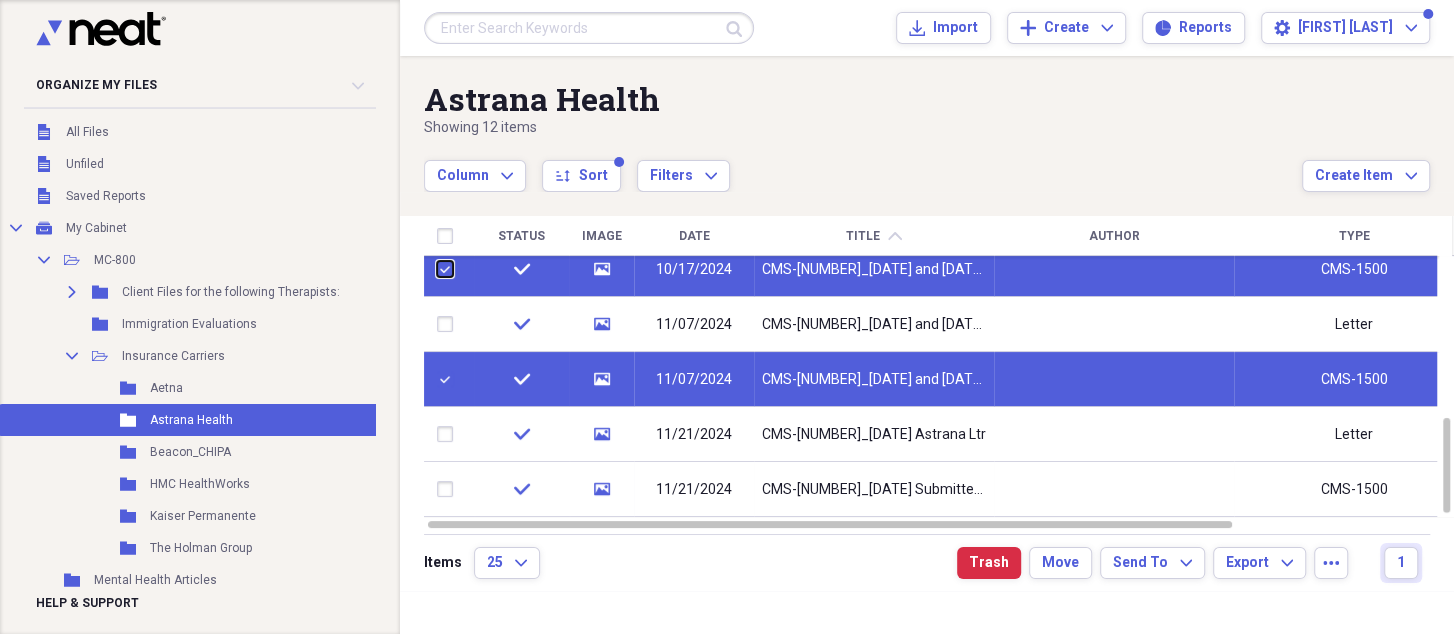 click at bounding box center (437, 269) 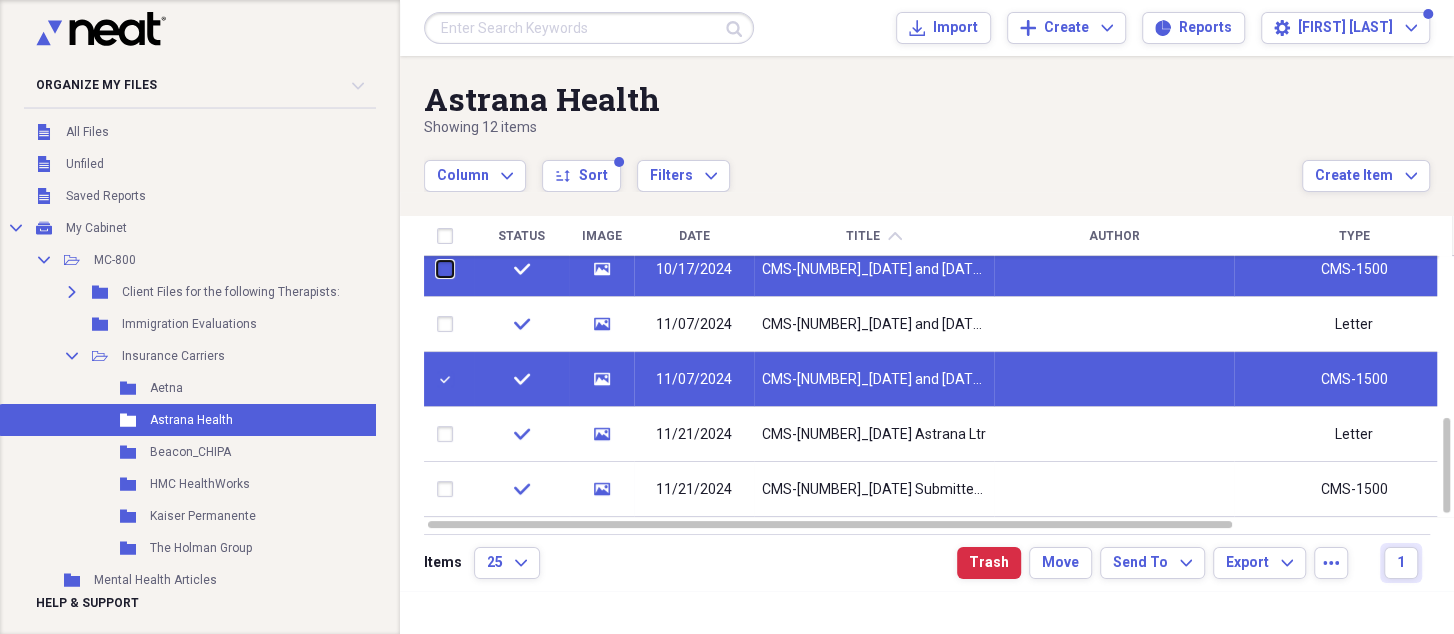 checkbox on "false" 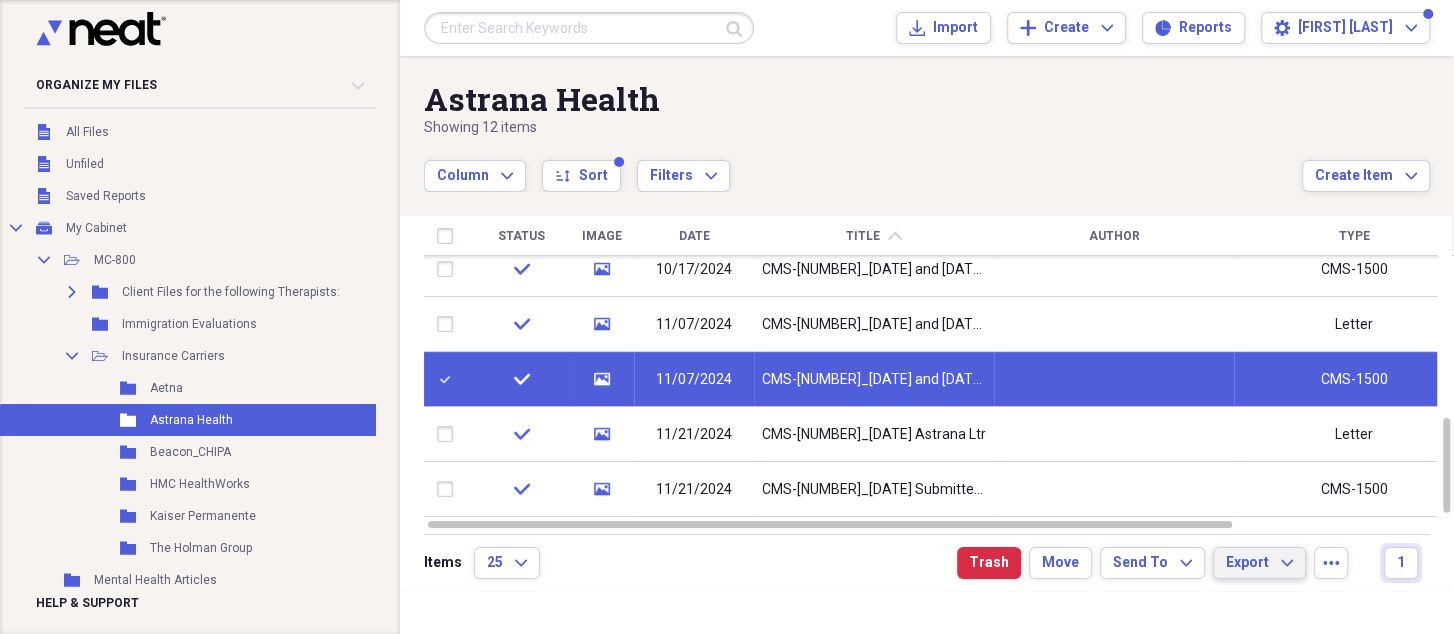 click on "Expand" 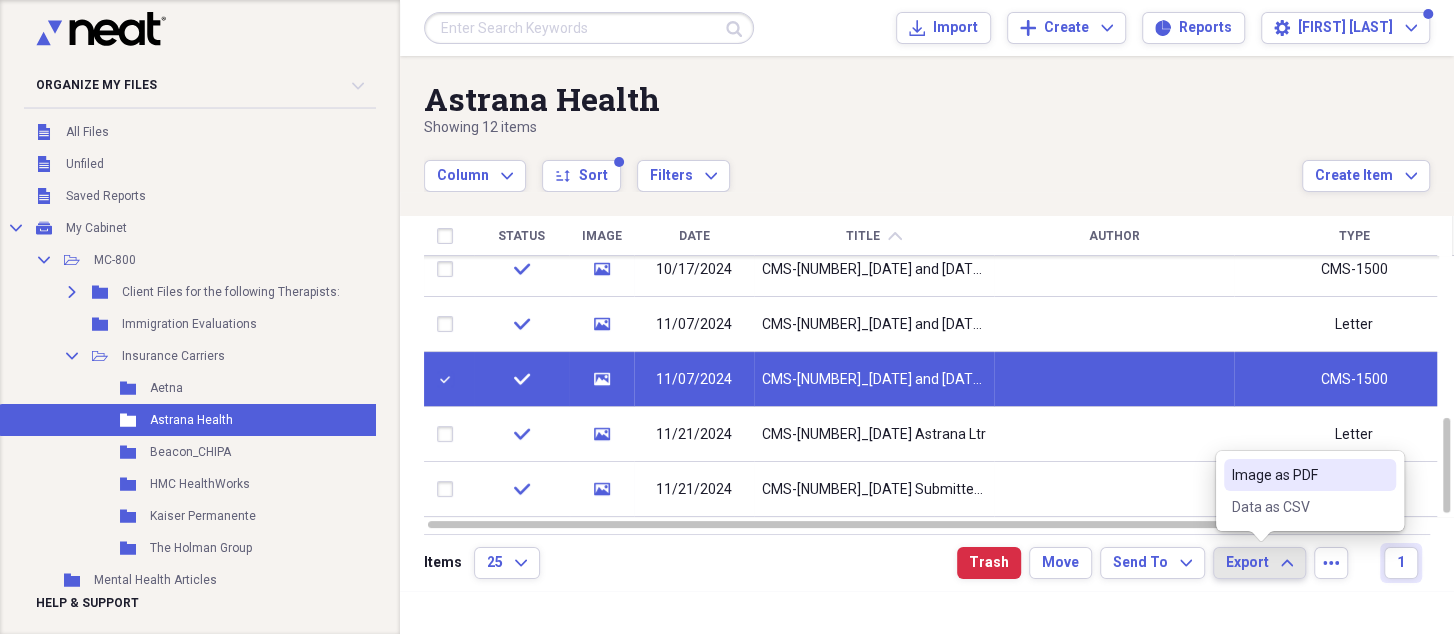 click on "Image as PDF" at bounding box center [1298, 475] 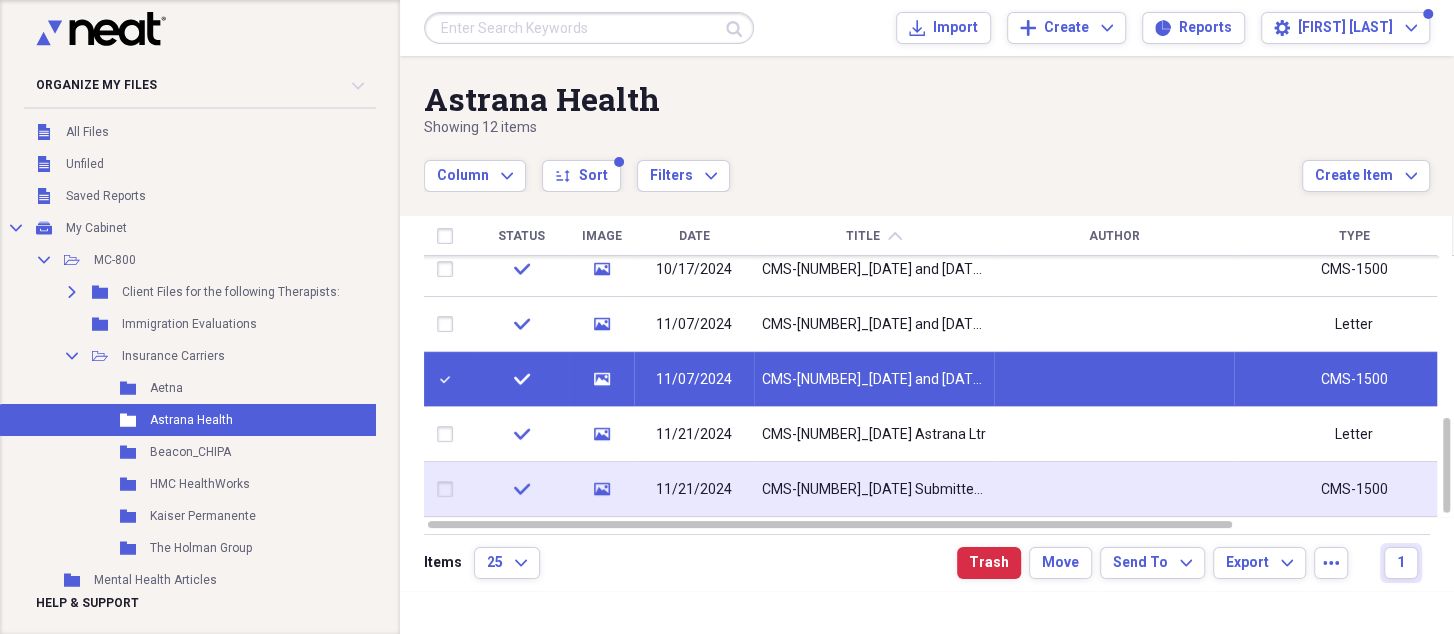 click at bounding box center [449, 489] 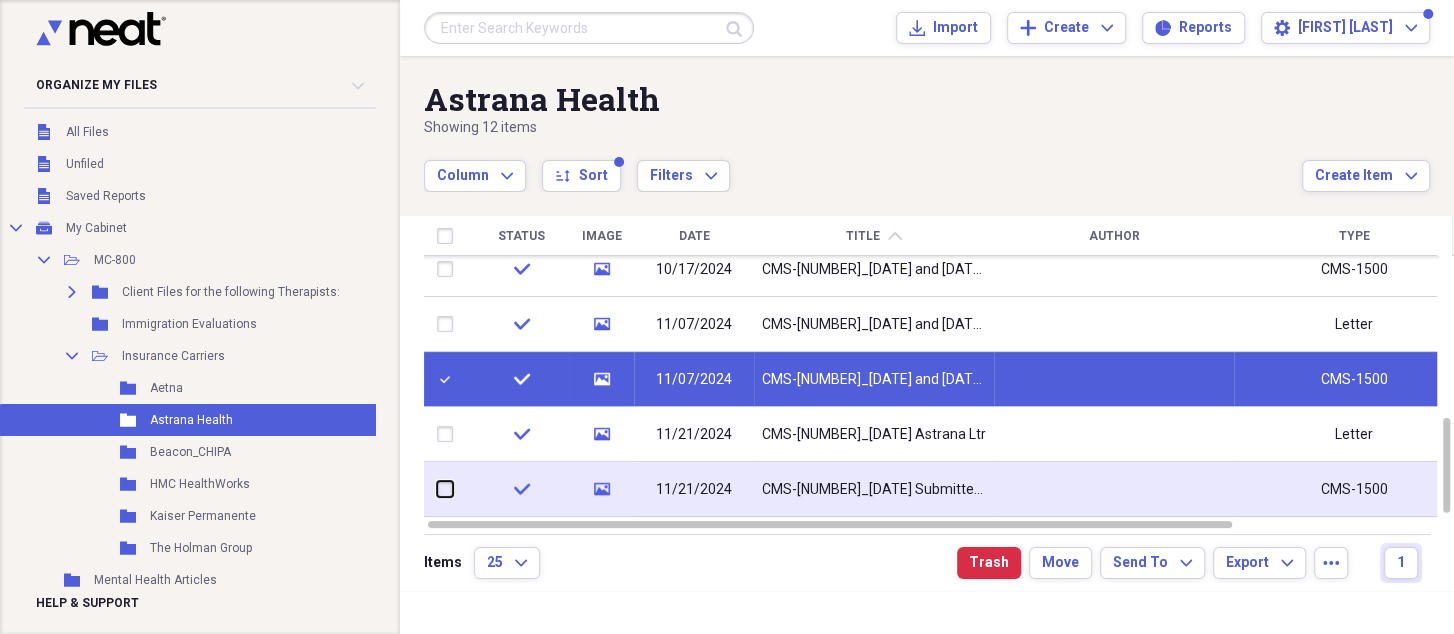click at bounding box center (437, 489) 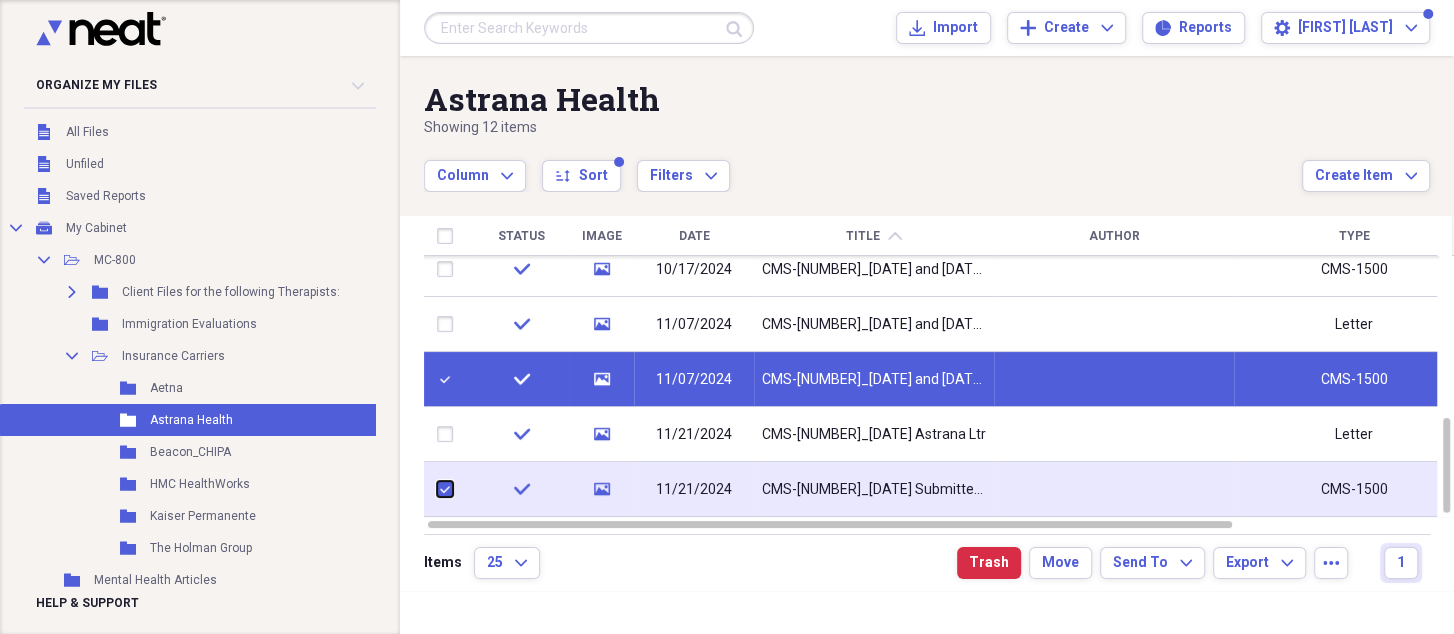 checkbox on "true" 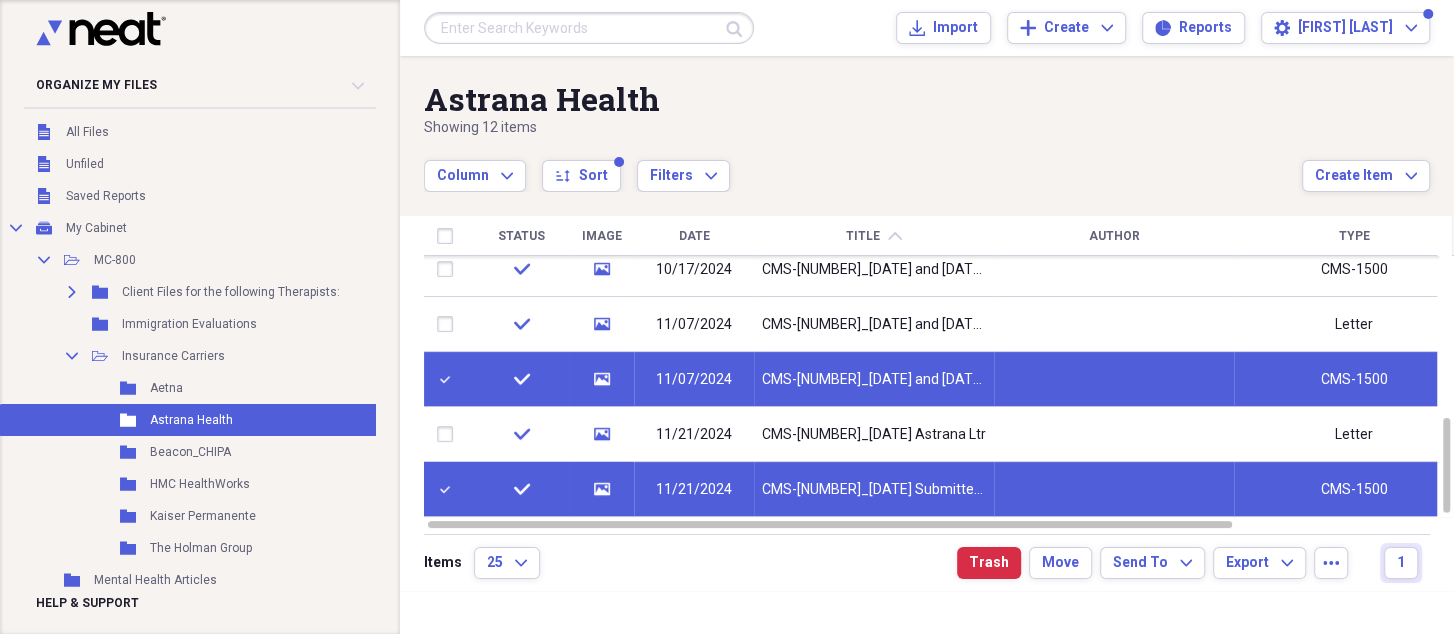 click at bounding box center [449, 379] 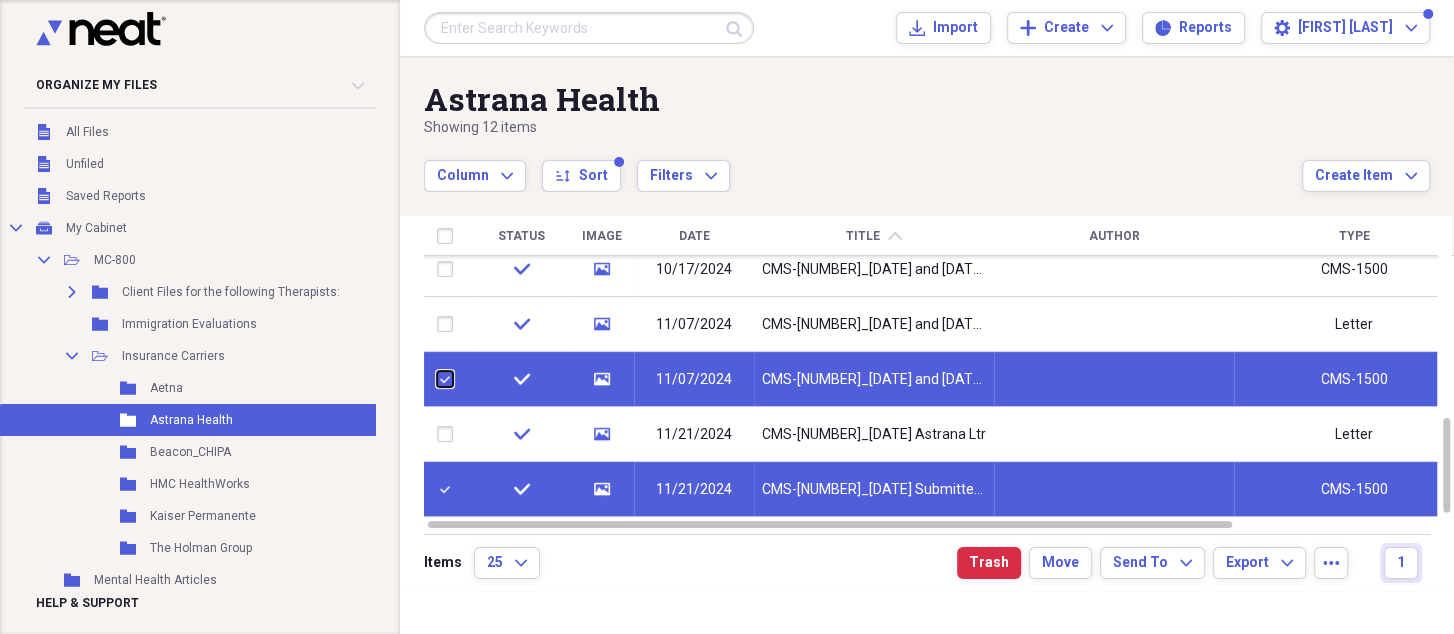click at bounding box center (437, 379) 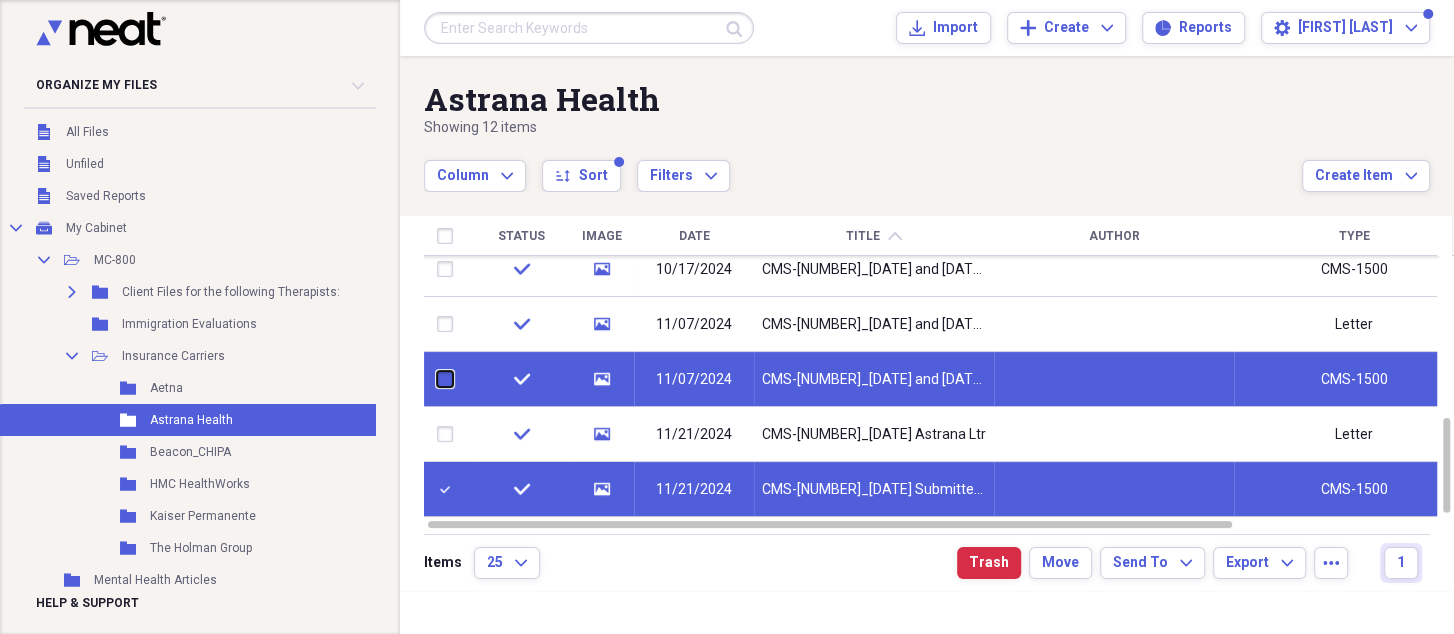 checkbox on "false" 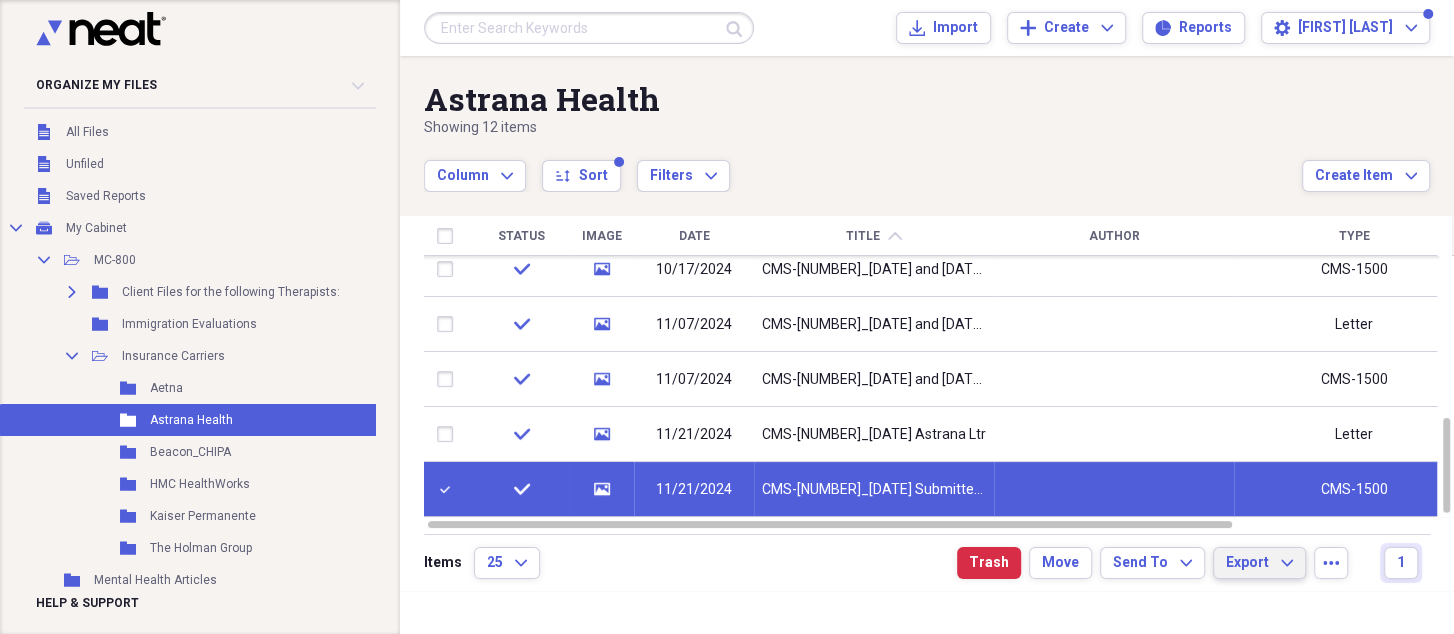 click on "Expand" 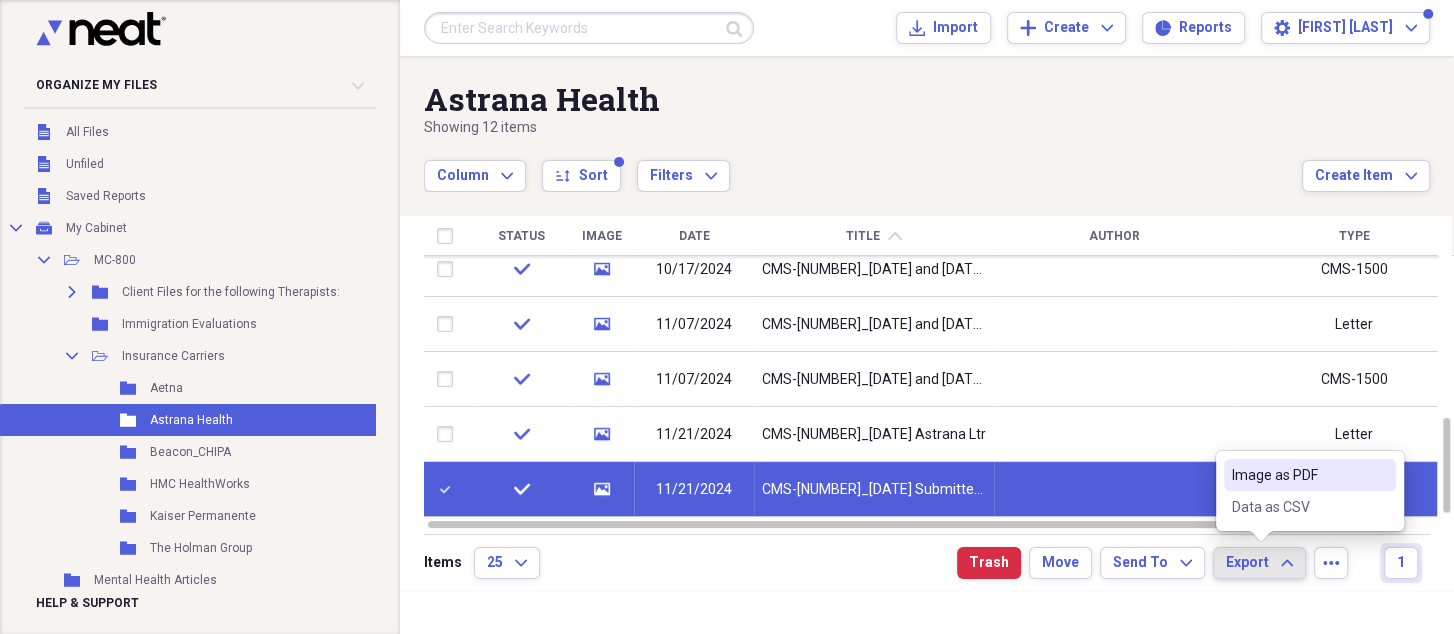click on "Image as PDF" at bounding box center (1298, 475) 